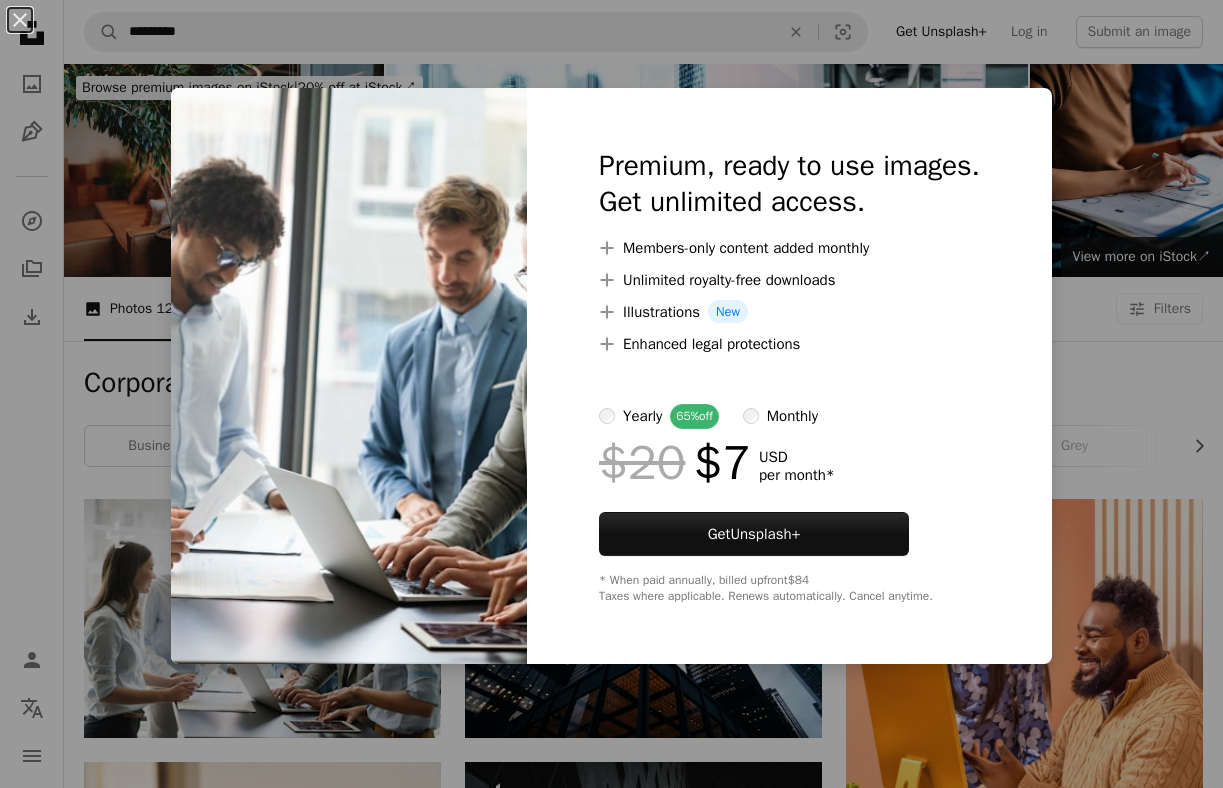 scroll, scrollTop: 0, scrollLeft: 0, axis: both 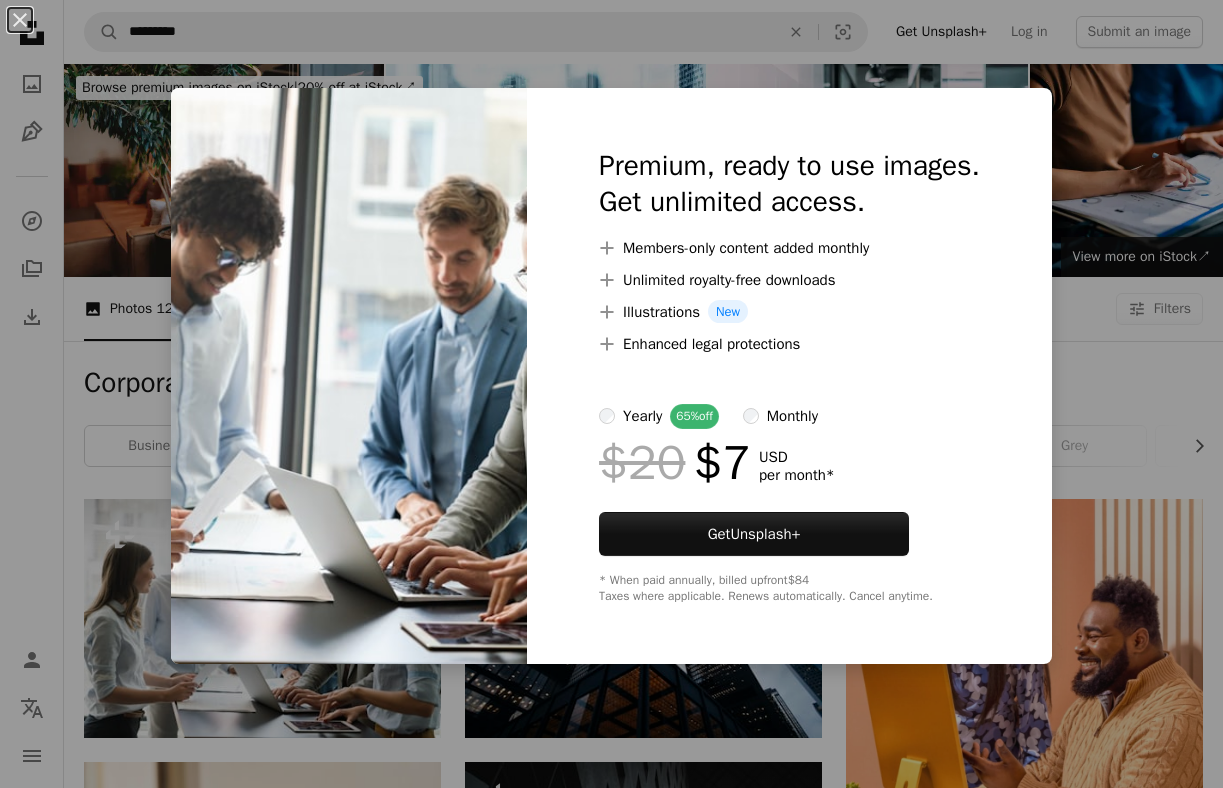 click on "An X shape Premium, ready to use images. Get unlimited access. A plus sign Members-only content added monthly A plus sign Unlimited royalty-free downloads A plus sign Illustrations  New A plus sign Enhanced legal protections yearly 65%  off monthly $20   $7 USD per month * Get  Unsplash+ * When paid annually, billed upfront  $84 Taxes where applicable. Renews automatically. Cancel anytime." at bounding box center [611, 394] 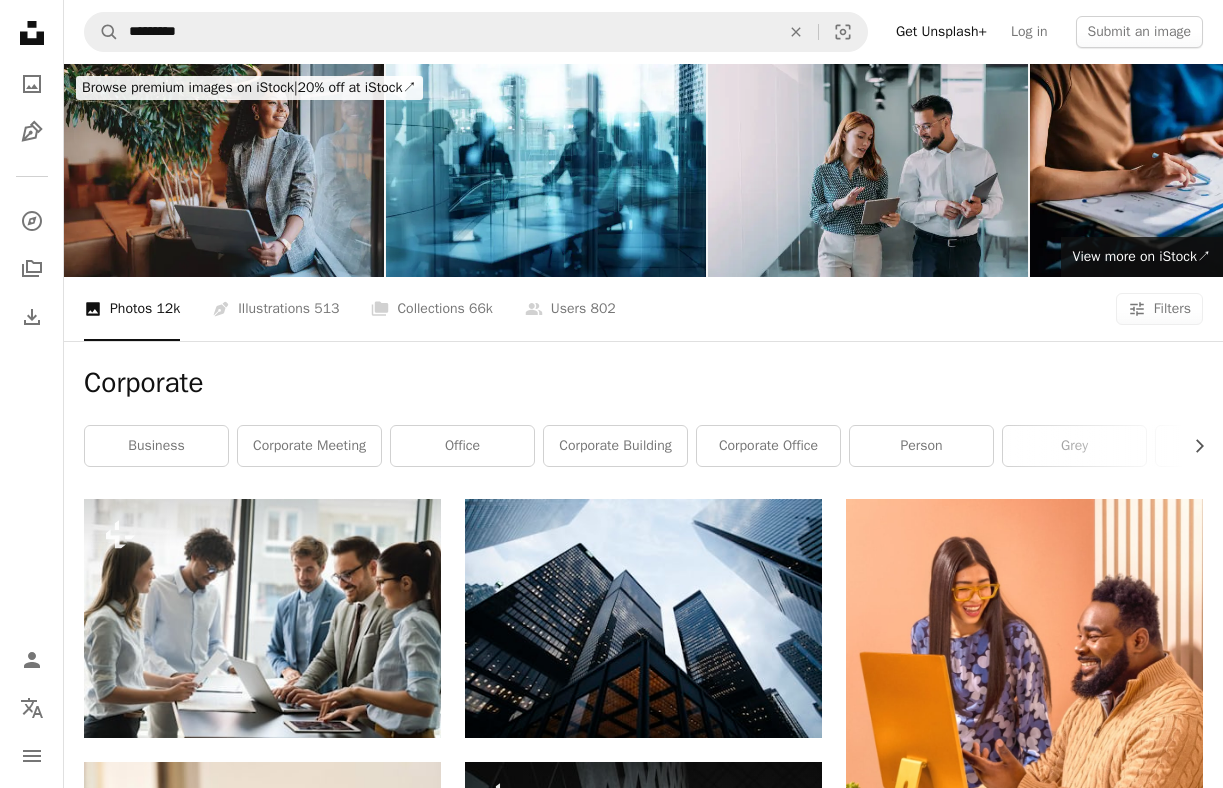 click at bounding box center (868, 170) 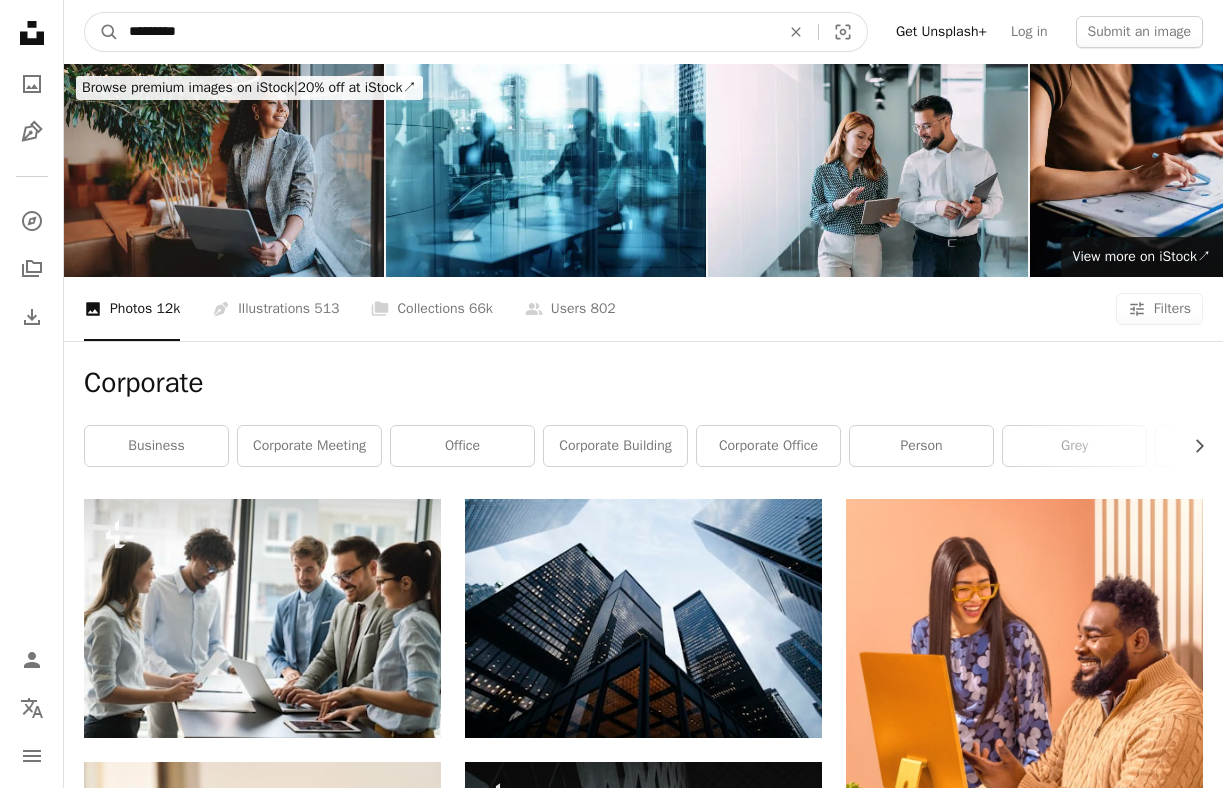 drag, startPoint x: 199, startPoint y: 30, endPoint x: 3, endPoint y: 27, distance: 196.02296 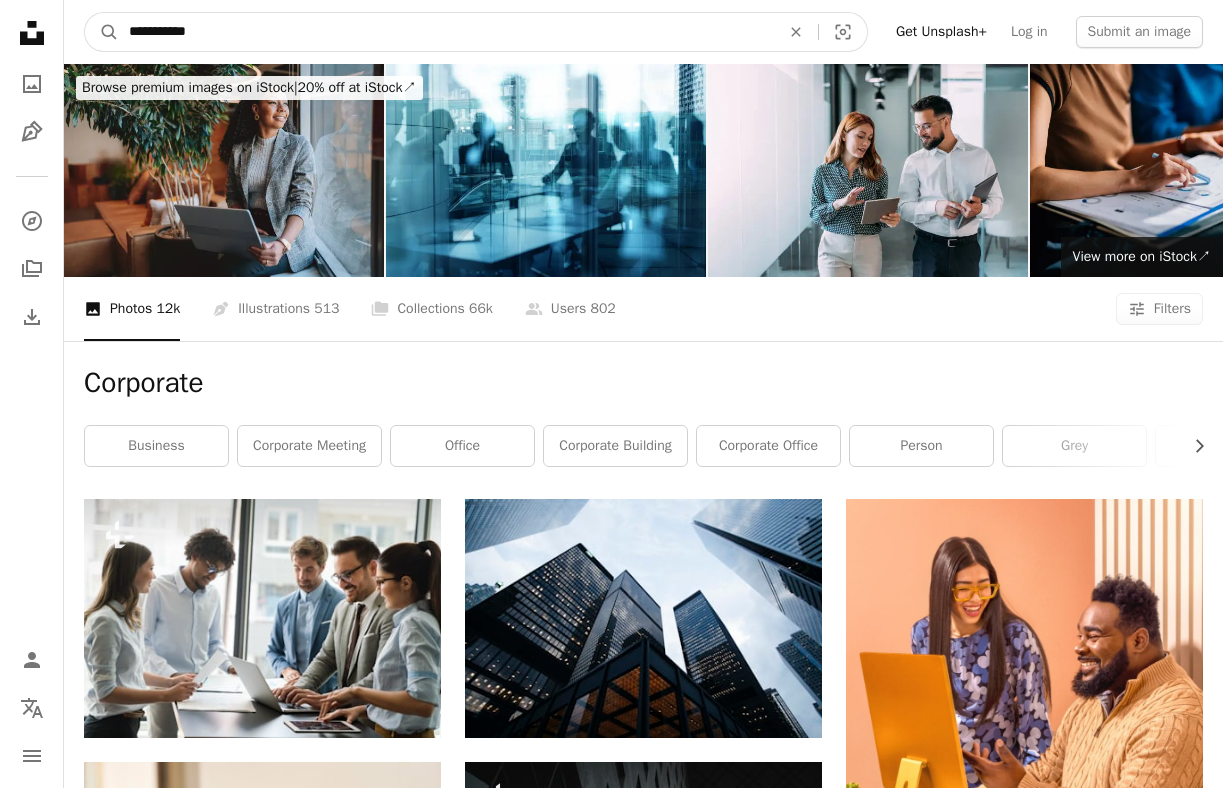 type on "**********" 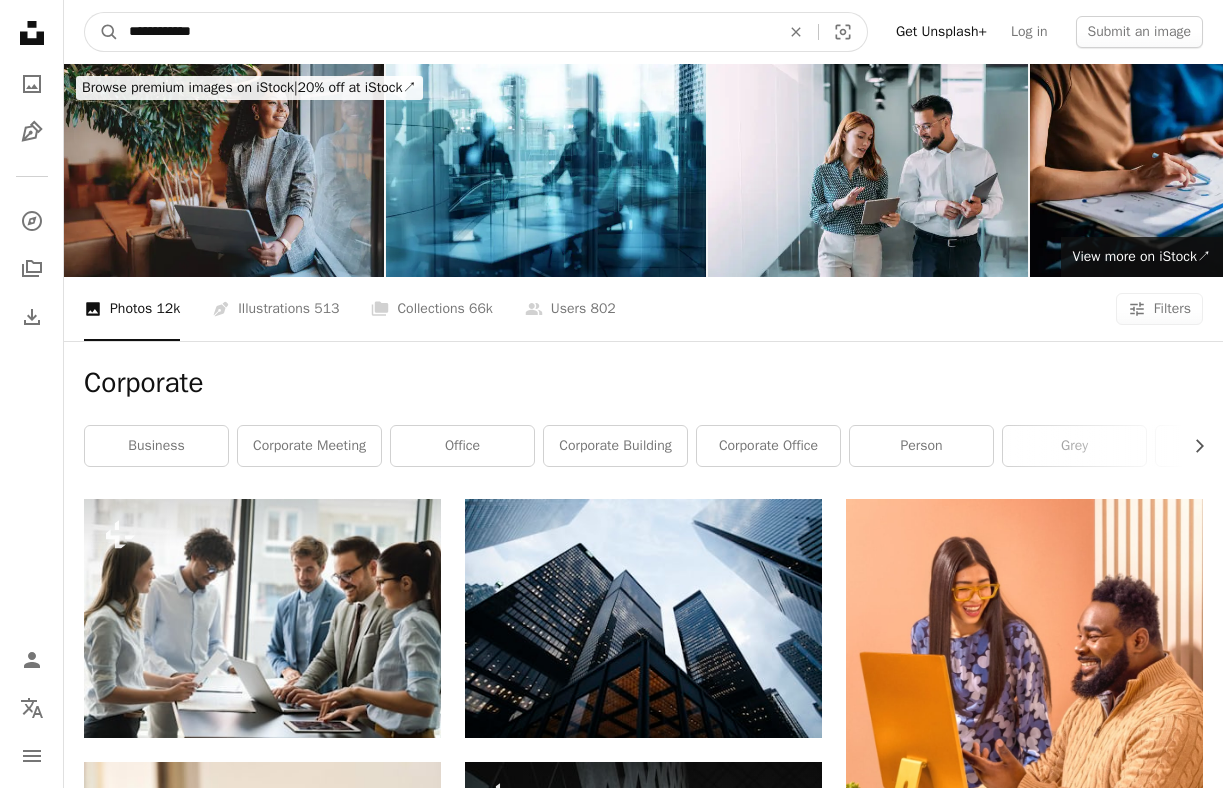 click on "A magnifying glass" at bounding box center (102, 32) 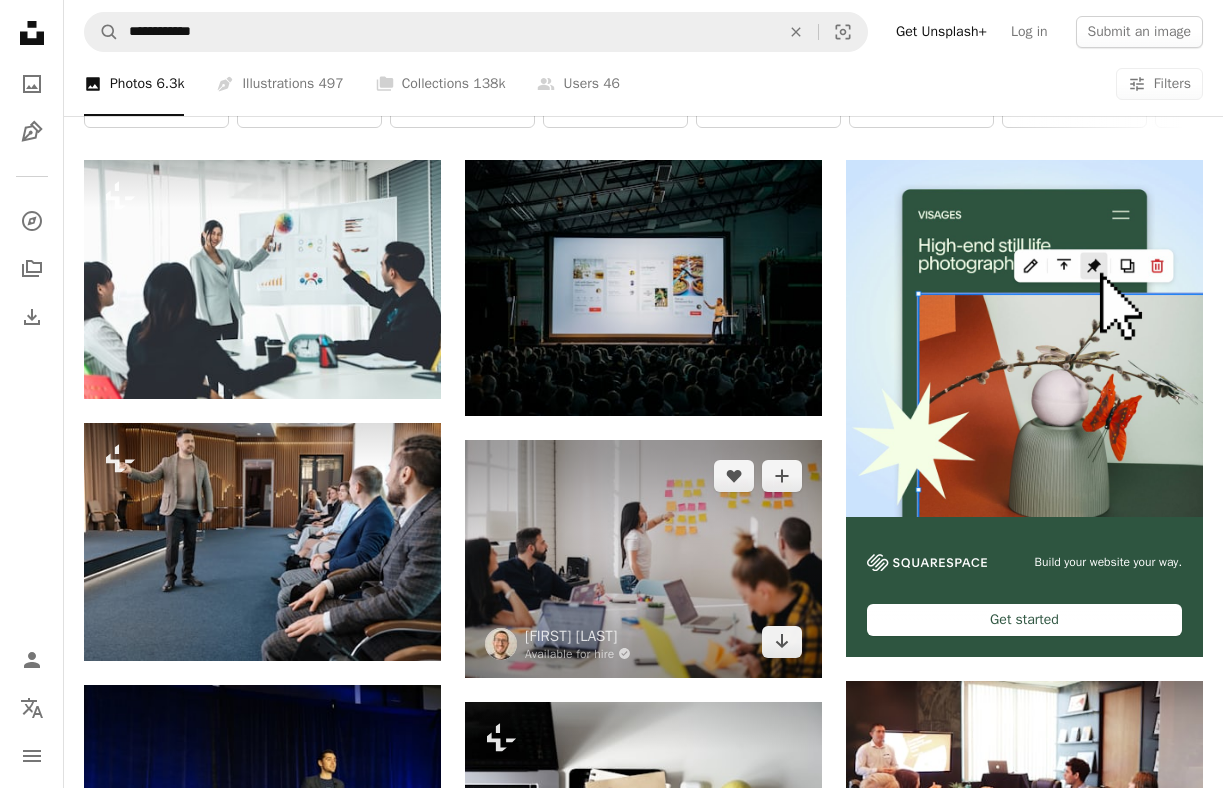 scroll, scrollTop: 350, scrollLeft: 0, axis: vertical 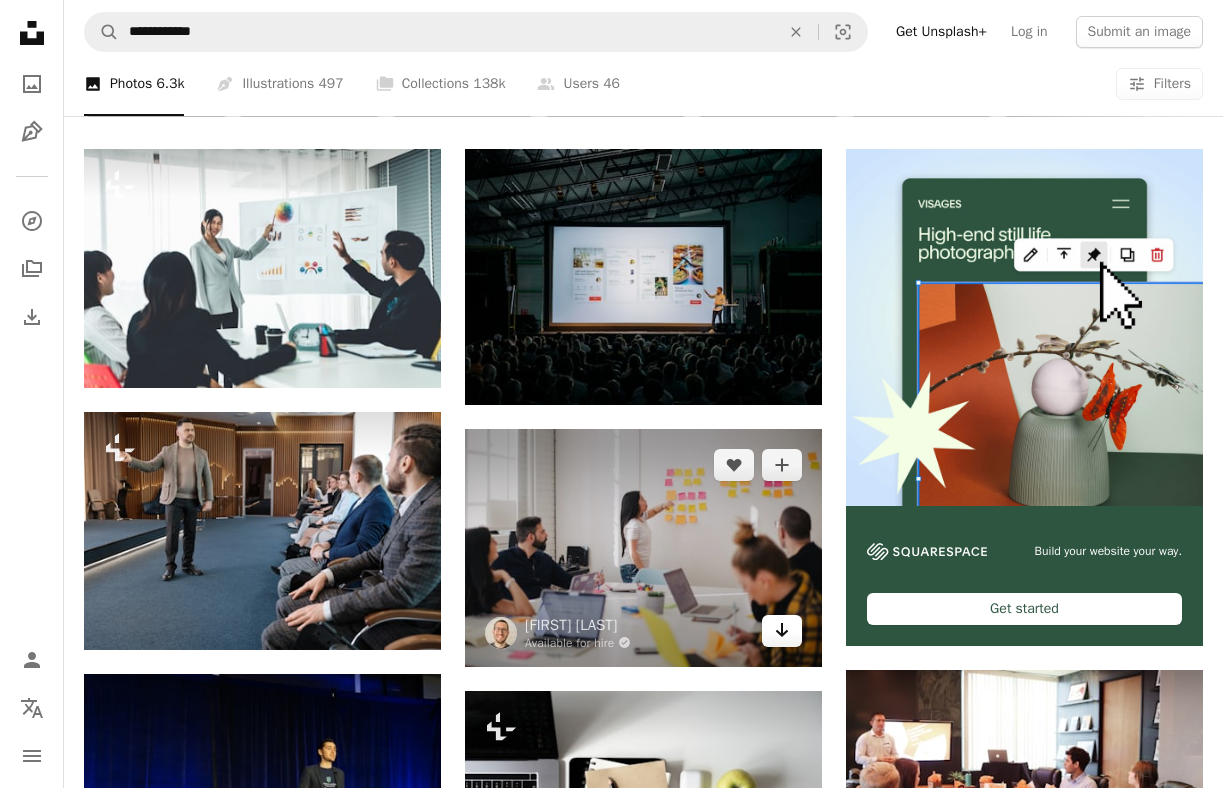 click 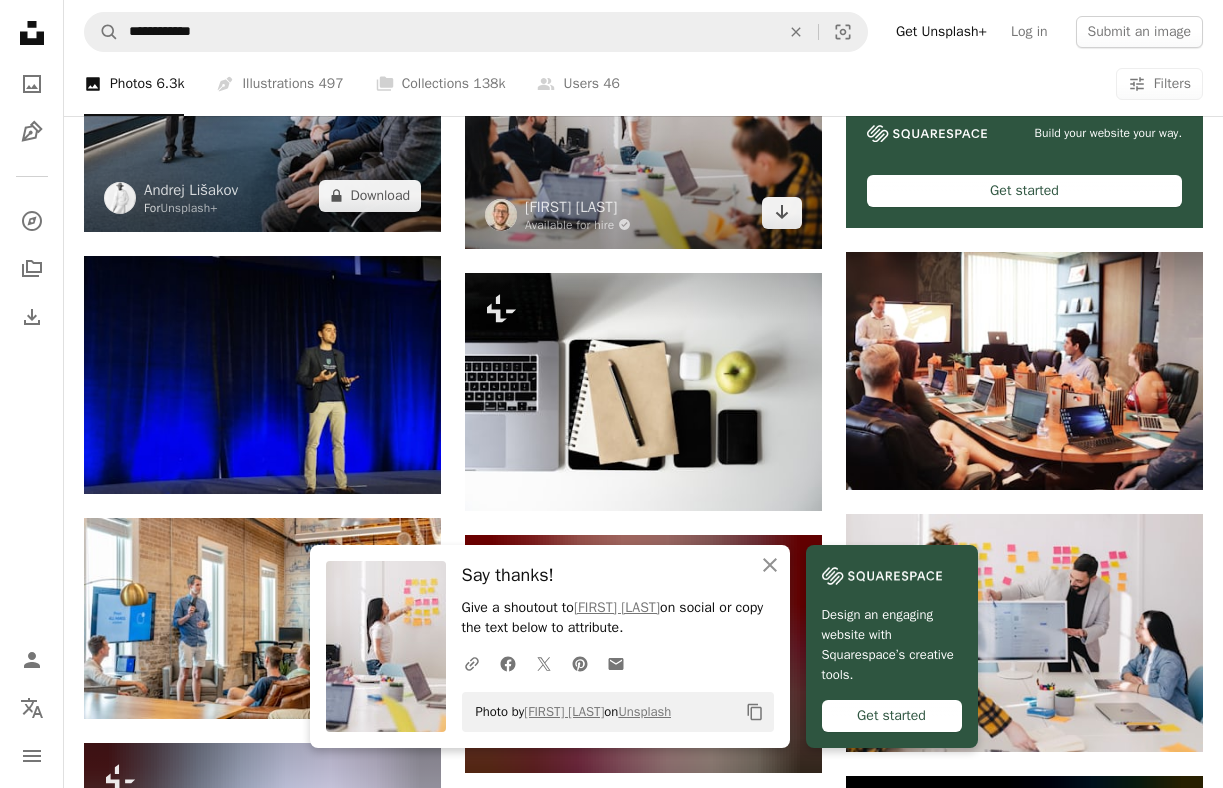 scroll, scrollTop: 788, scrollLeft: 0, axis: vertical 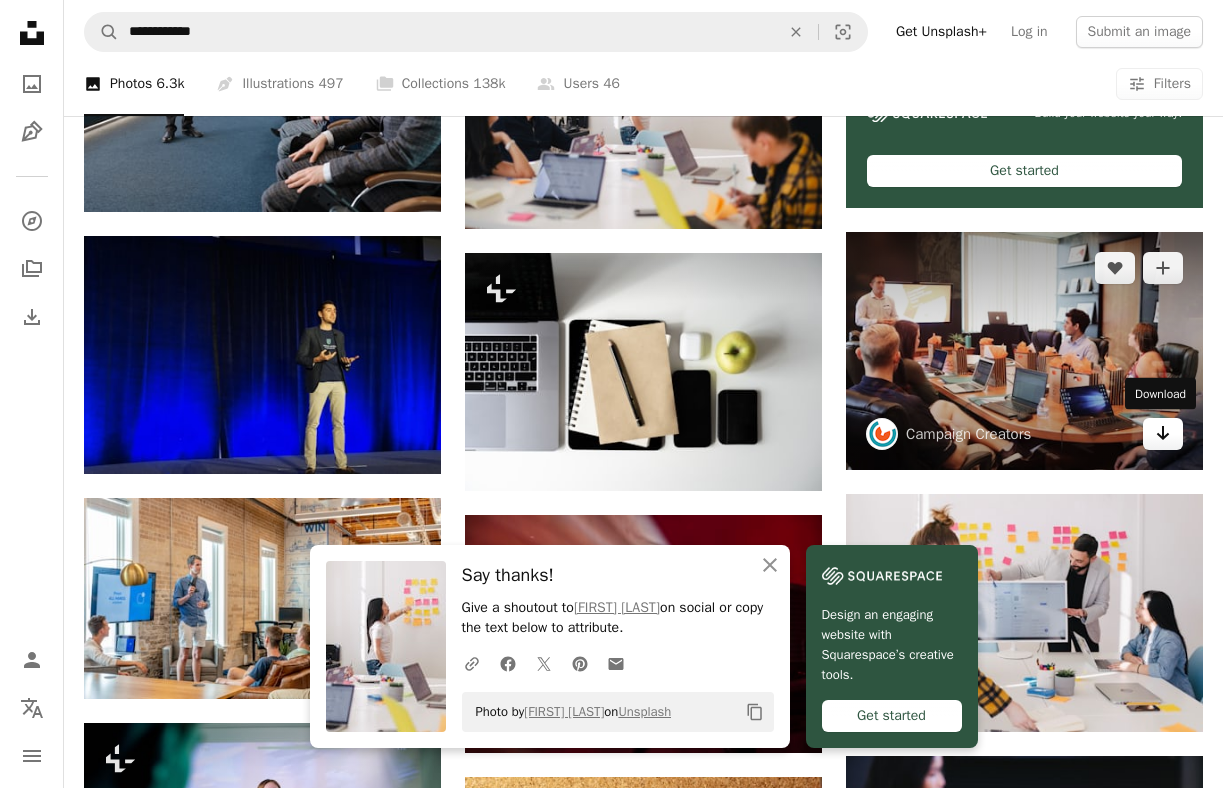 click 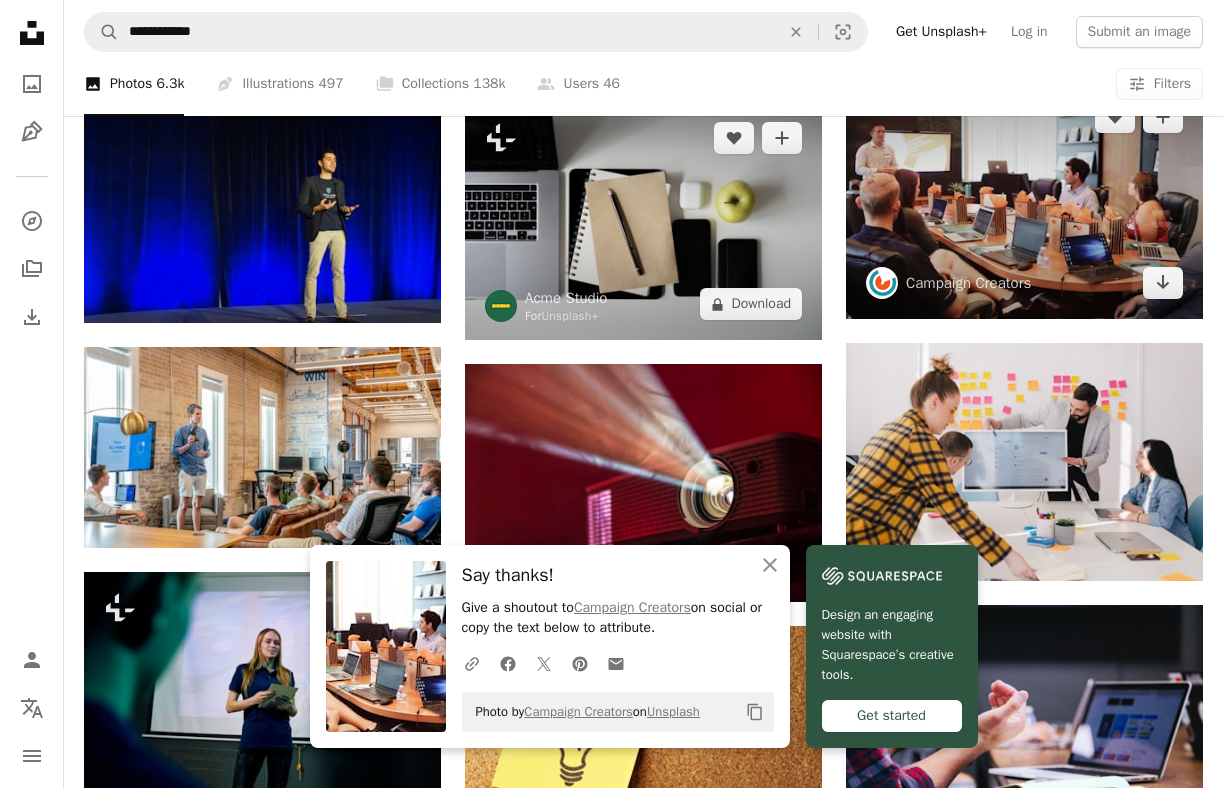 scroll, scrollTop: 952, scrollLeft: 0, axis: vertical 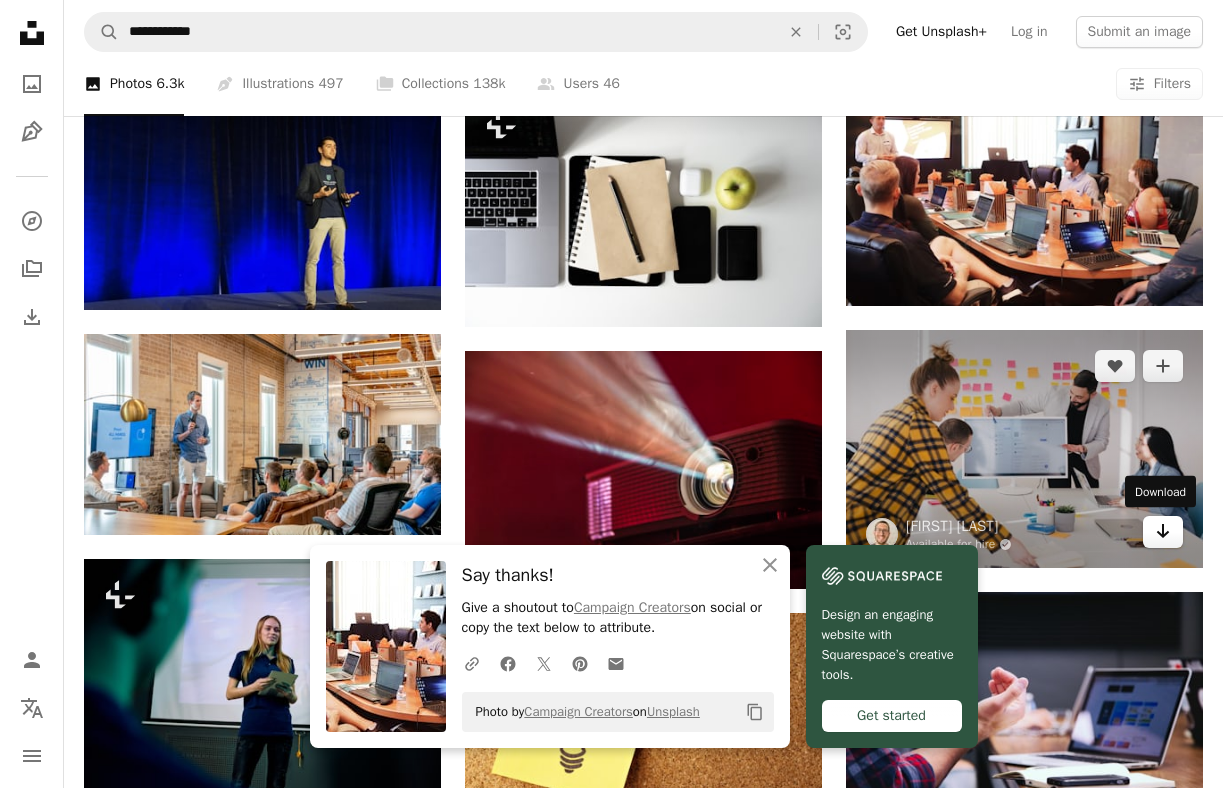 click on "Arrow pointing down" at bounding box center (1163, 532) 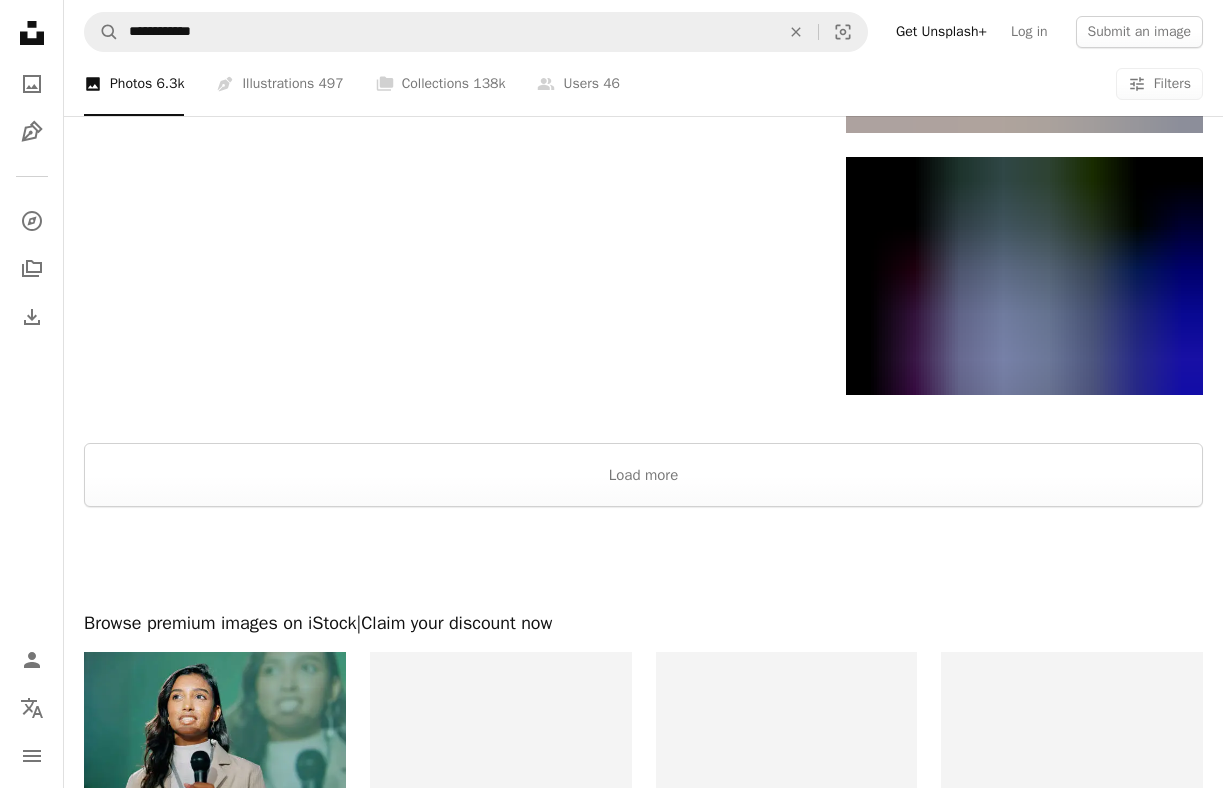 scroll, scrollTop: 2388, scrollLeft: 0, axis: vertical 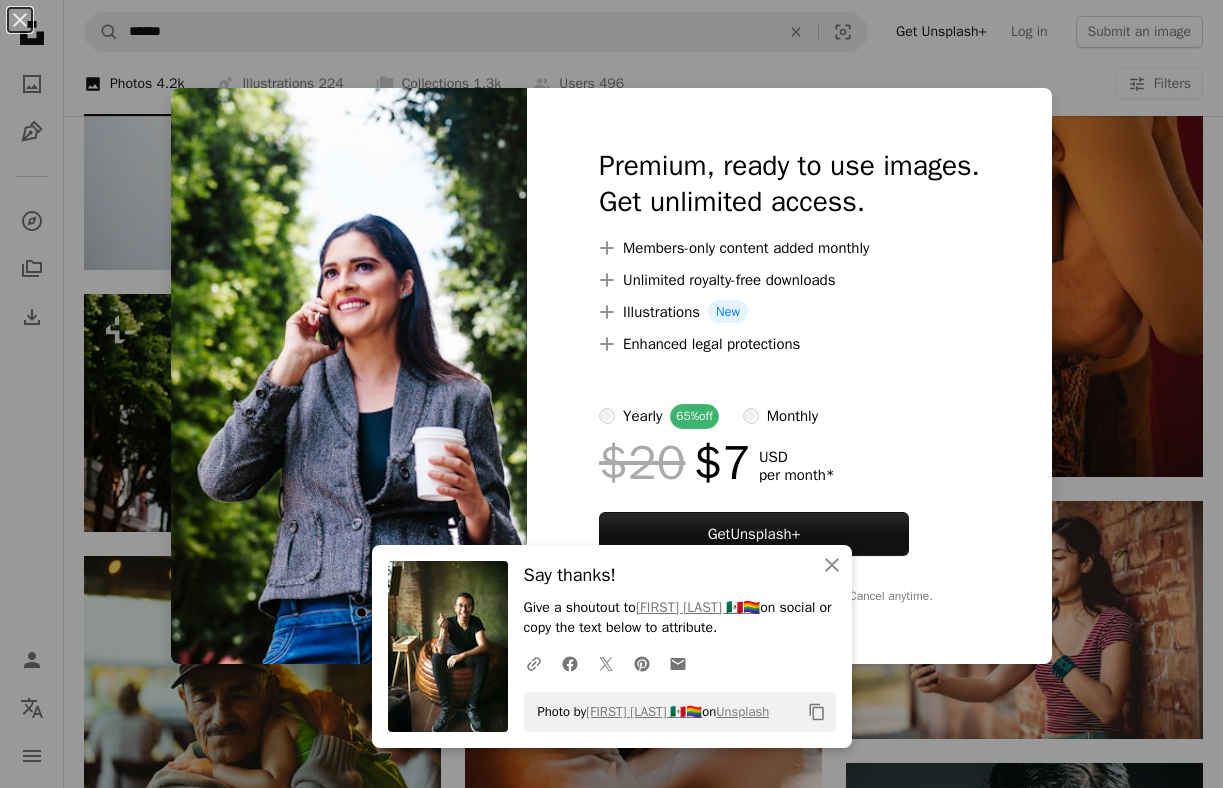 click on "An X shape An X shape Close Say thanks! Give a shoutout to  [FIRST] [LAST] 🇲🇽🏳‍🌈  on social or copy the text below to attribute. A URL sharing icon (chains) Facebook icon X (formerly Twitter) icon Pinterest icon An envelope Photo by  [FIRST] [LAST] 🇲🇽🏳‍🌈  on  Unsplash
Copy content Premium, ready to use images. Get unlimited access. A plus sign Members-only content added monthly A plus sign Unlimited royalty-free downloads A plus sign Illustrations  New A plus sign Enhanced legal protections yearly 65%  off monthly $20   $7 USD per month * Get  Unsplash+ * When paid annually, billed upfront  $84 Taxes where applicable. Renews automatically. Cancel anytime." at bounding box center [611, 394] 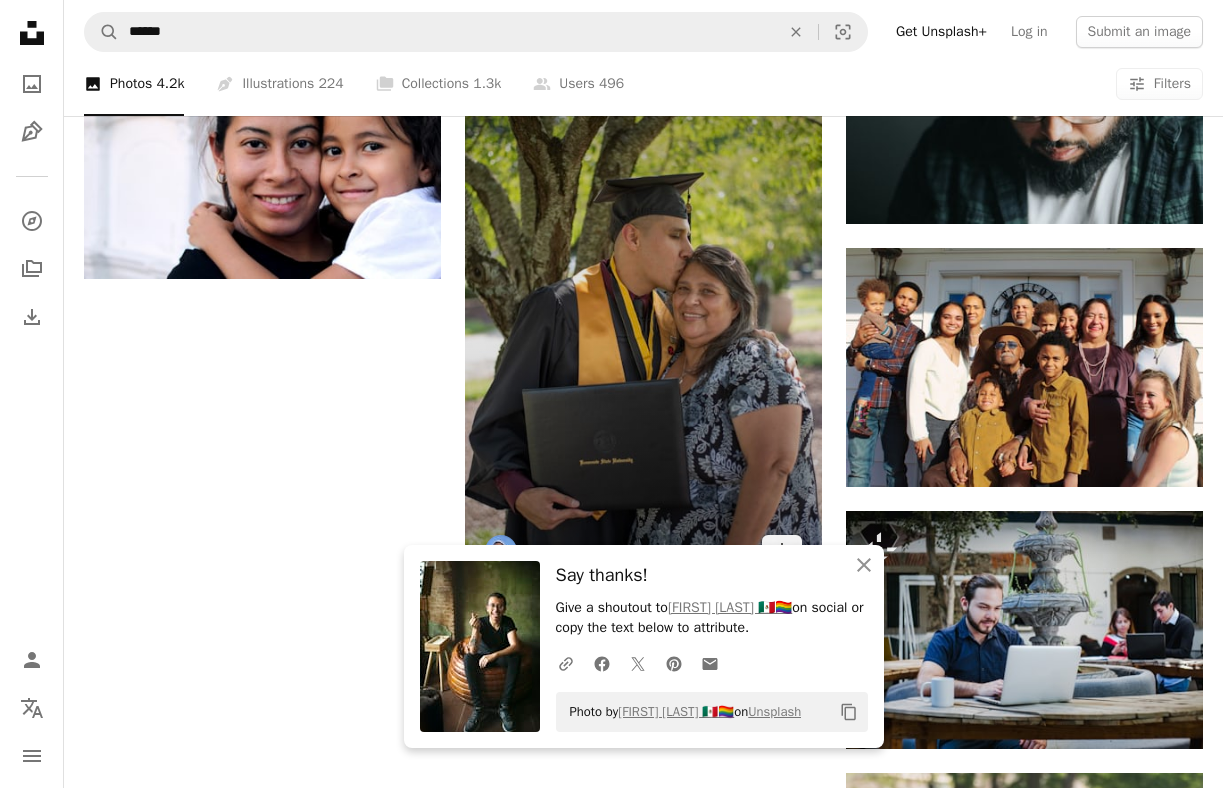 scroll, scrollTop: 2380, scrollLeft: 0, axis: vertical 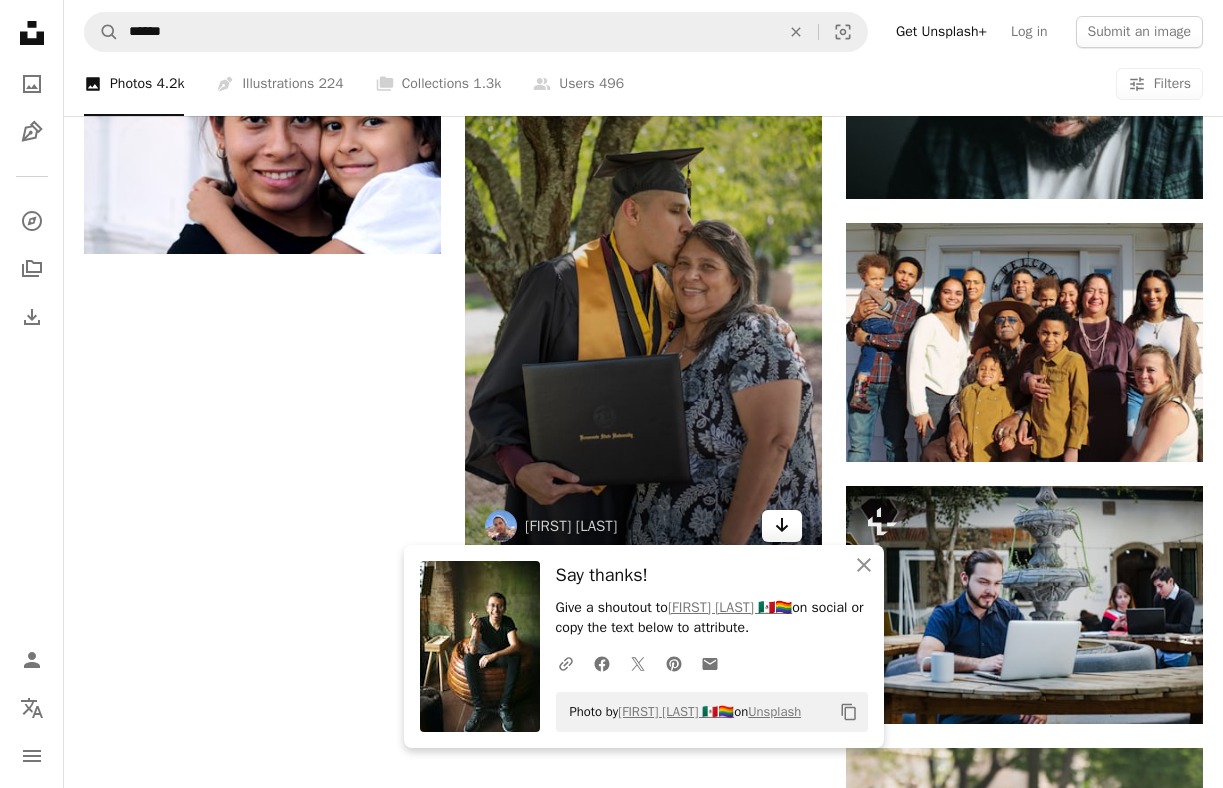 click on "Arrow pointing down" at bounding box center (782, 526) 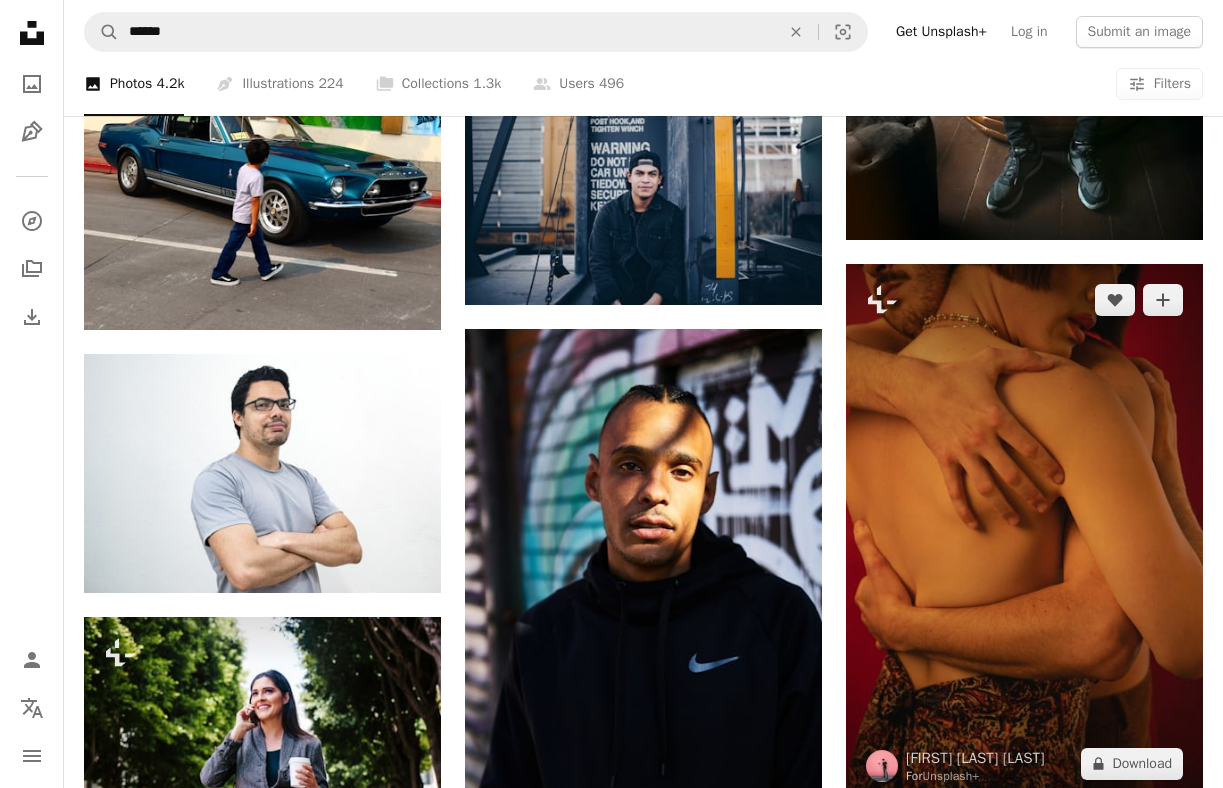 scroll, scrollTop: 1197, scrollLeft: 0, axis: vertical 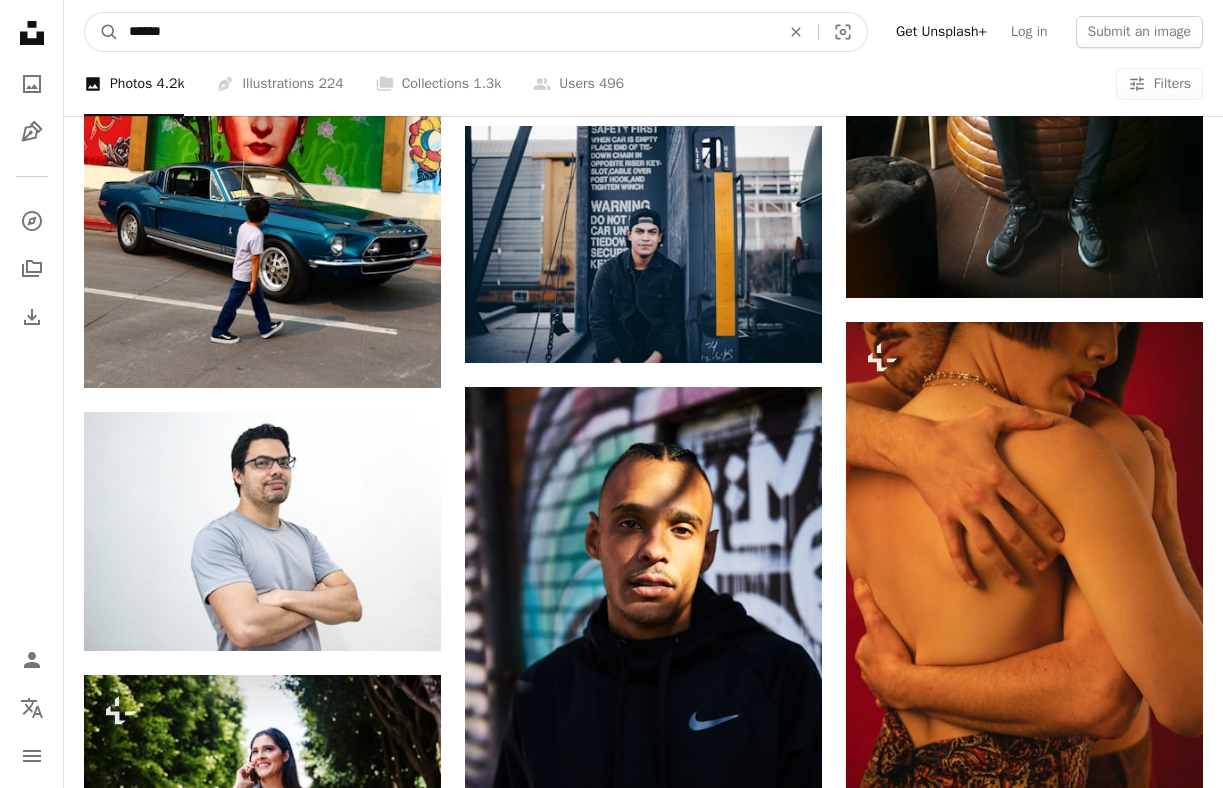 click on "******" at bounding box center [446, 32] 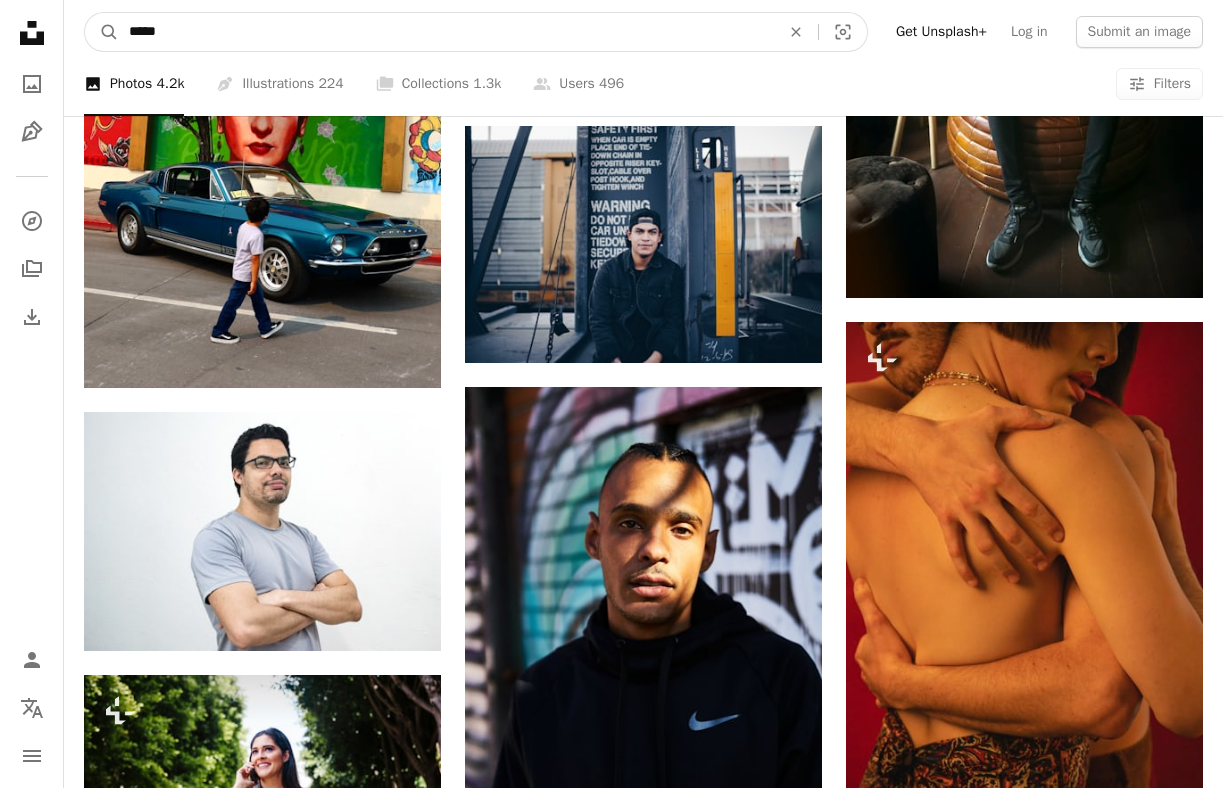 type on "******" 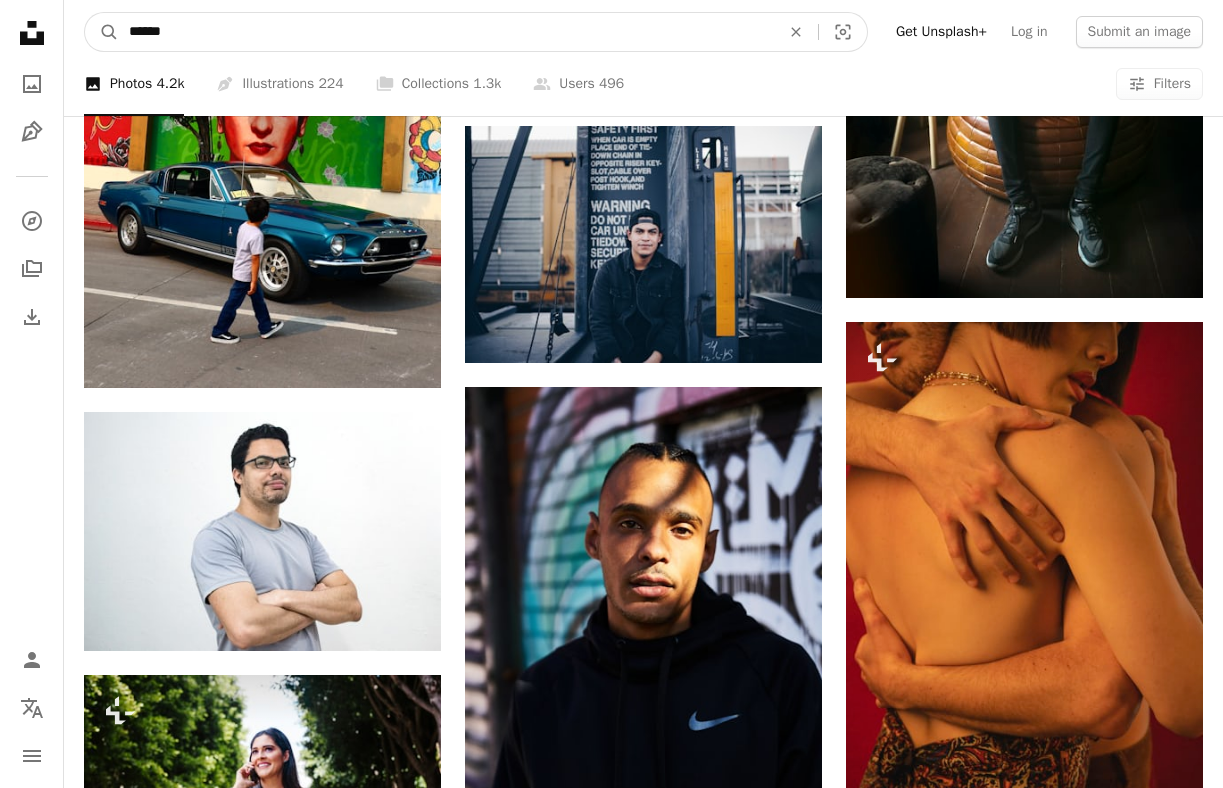 click on "A magnifying glass" at bounding box center (102, 32) 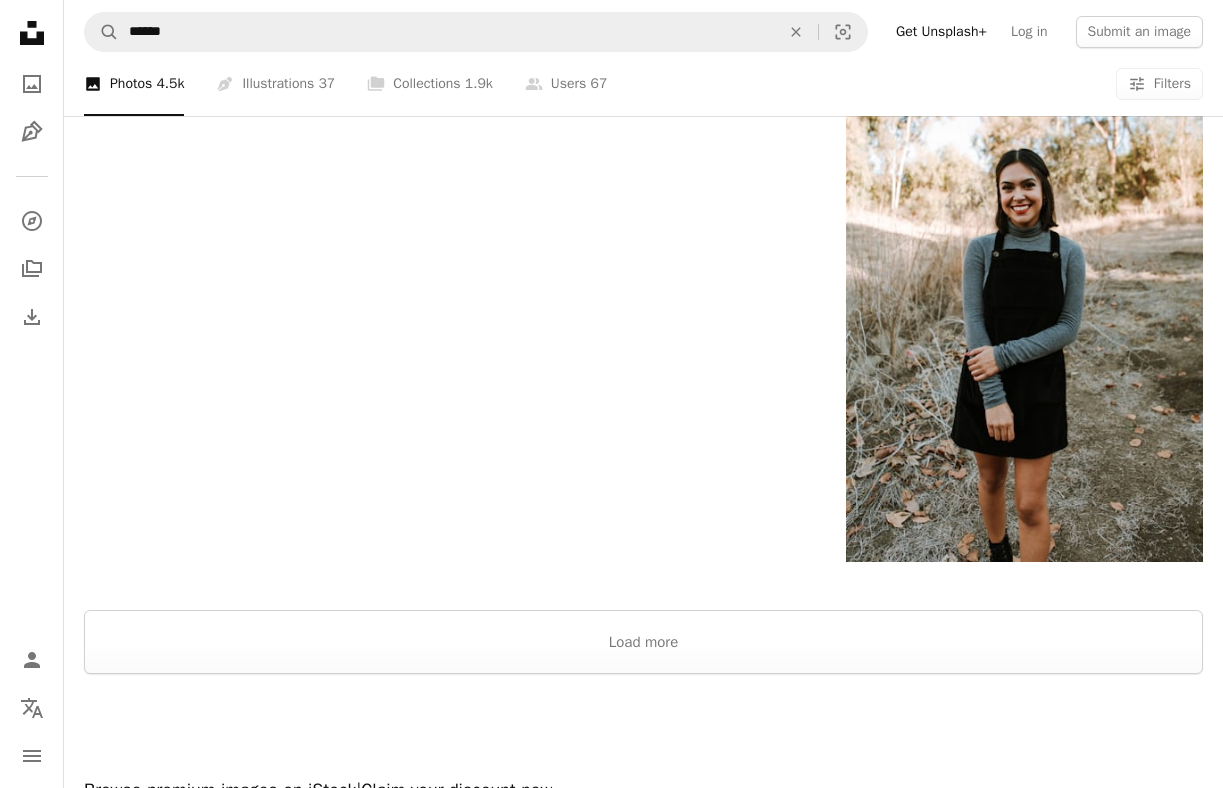 scroll, scrollTop: 4098, scrollLeft: 0, axis: vertical 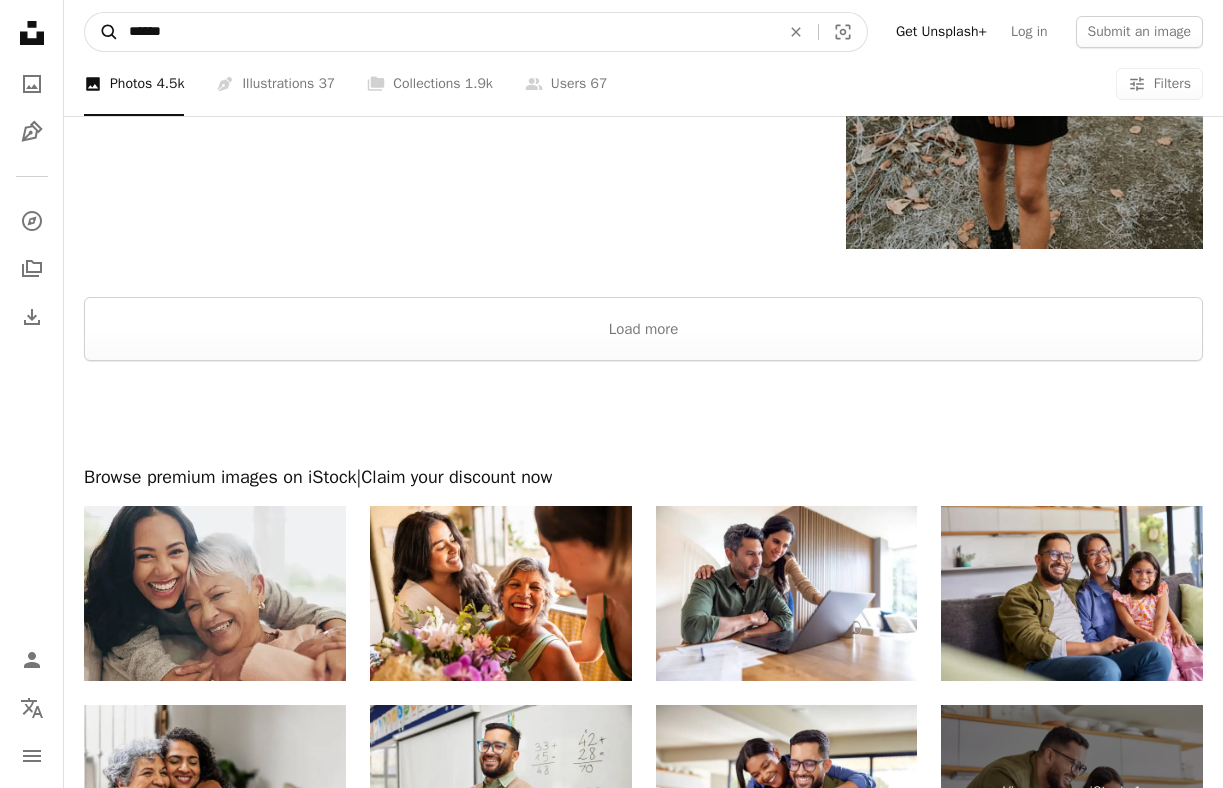 drag, startPoint x: 304, startPoint y: 47, endPoint x: 94, endPoint y: 20, distance: 211.7286 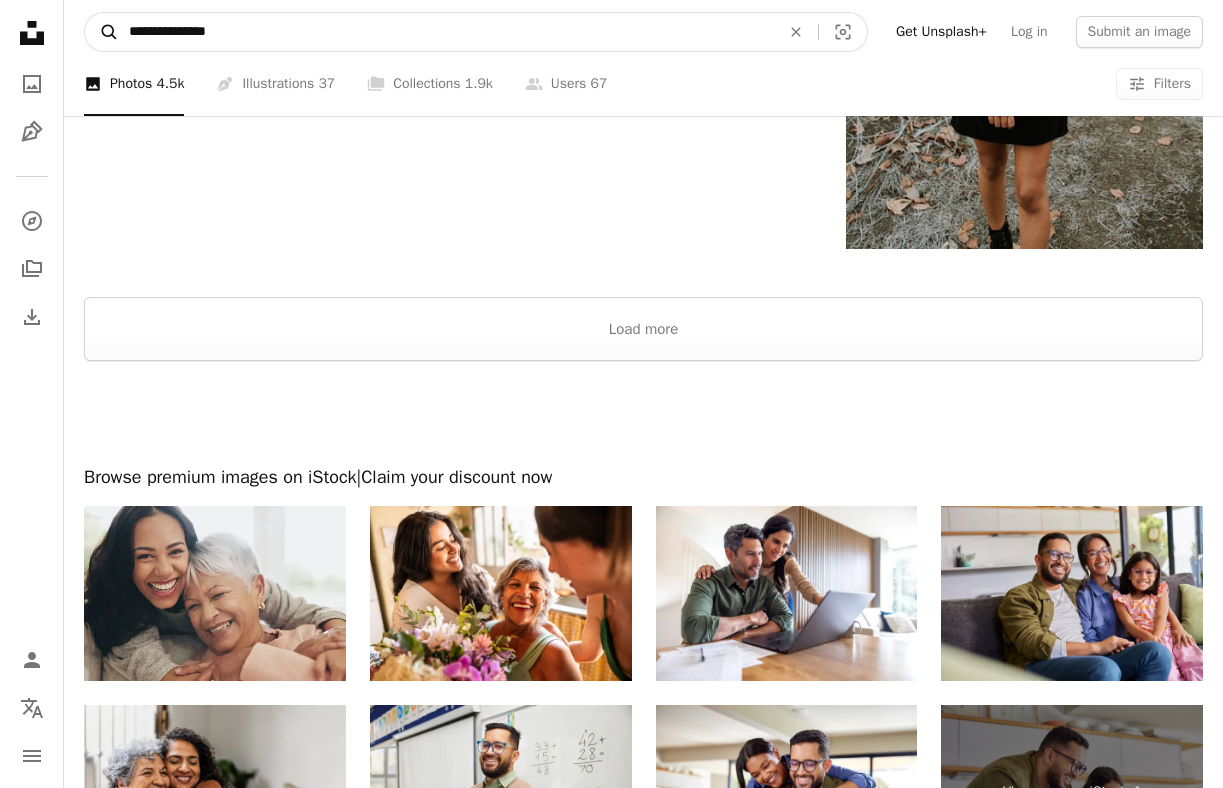 type on "**********" 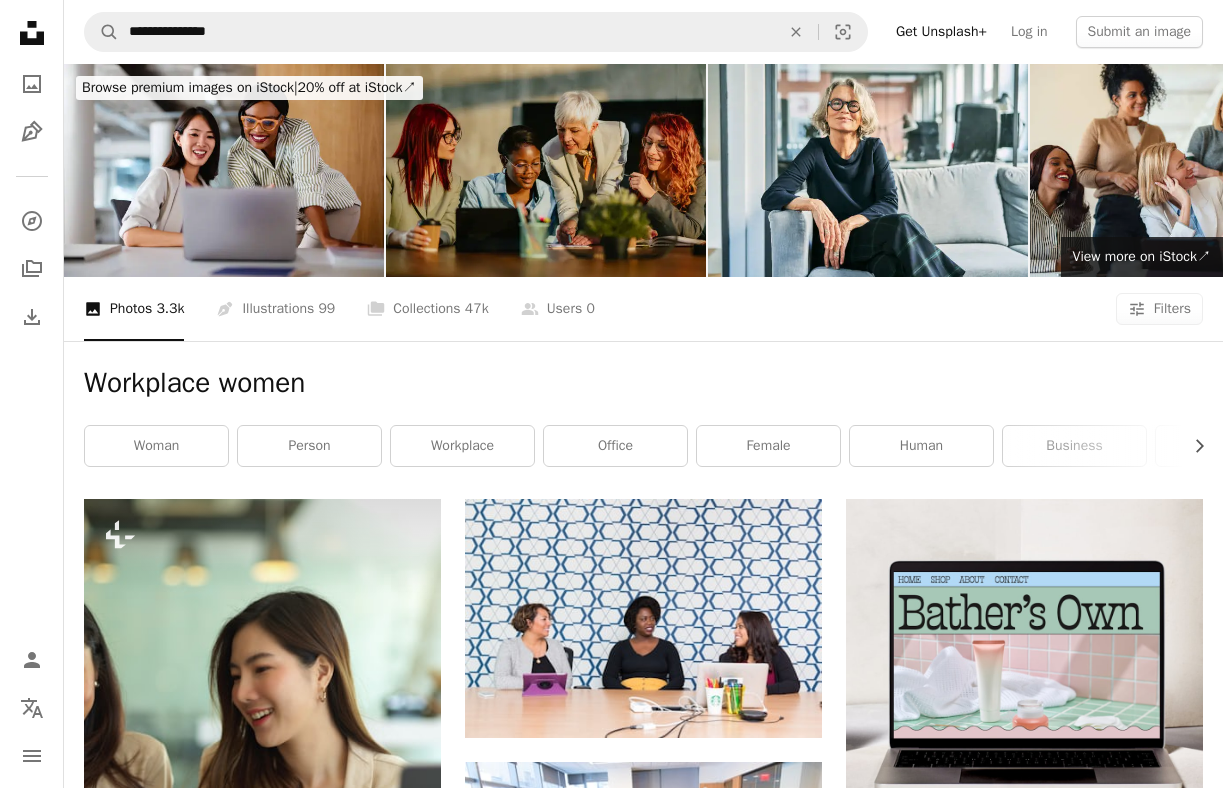 scroll, scrollTop: 259, scrollLeft: 0, axis: vertical 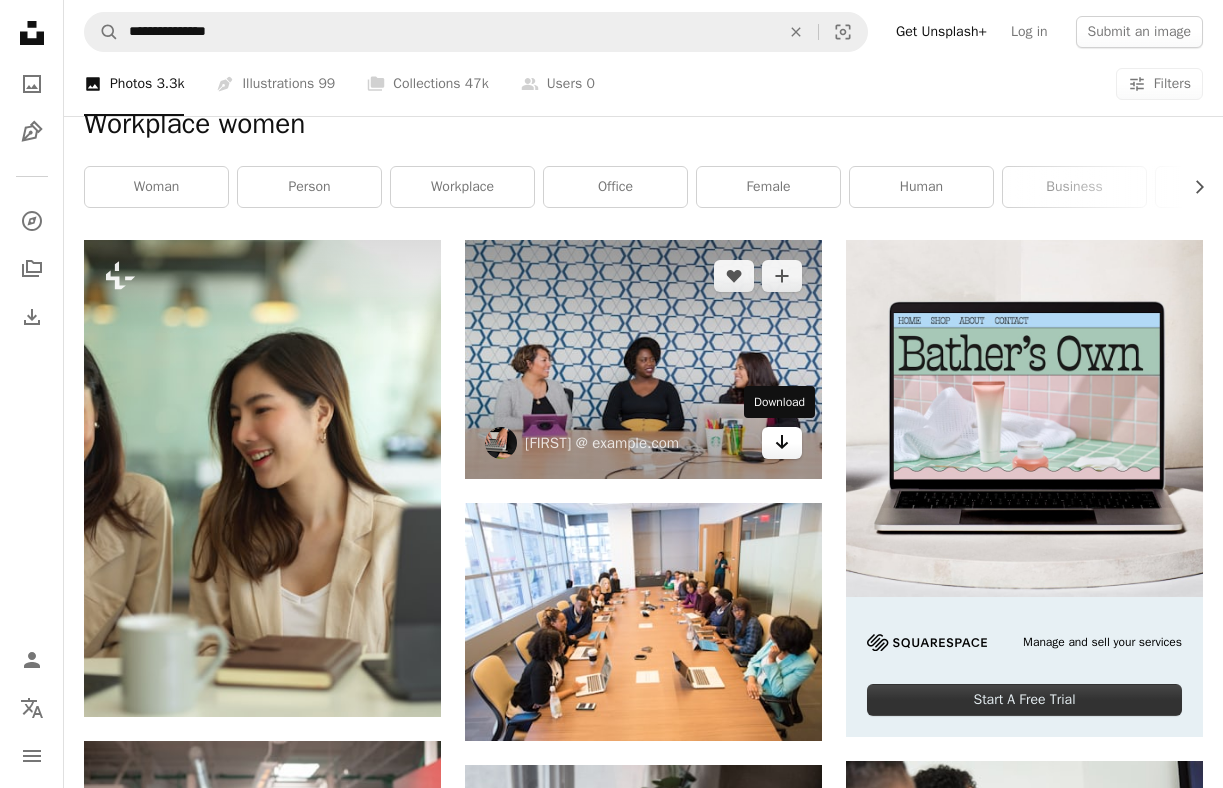 click on "Arrow pointing down" 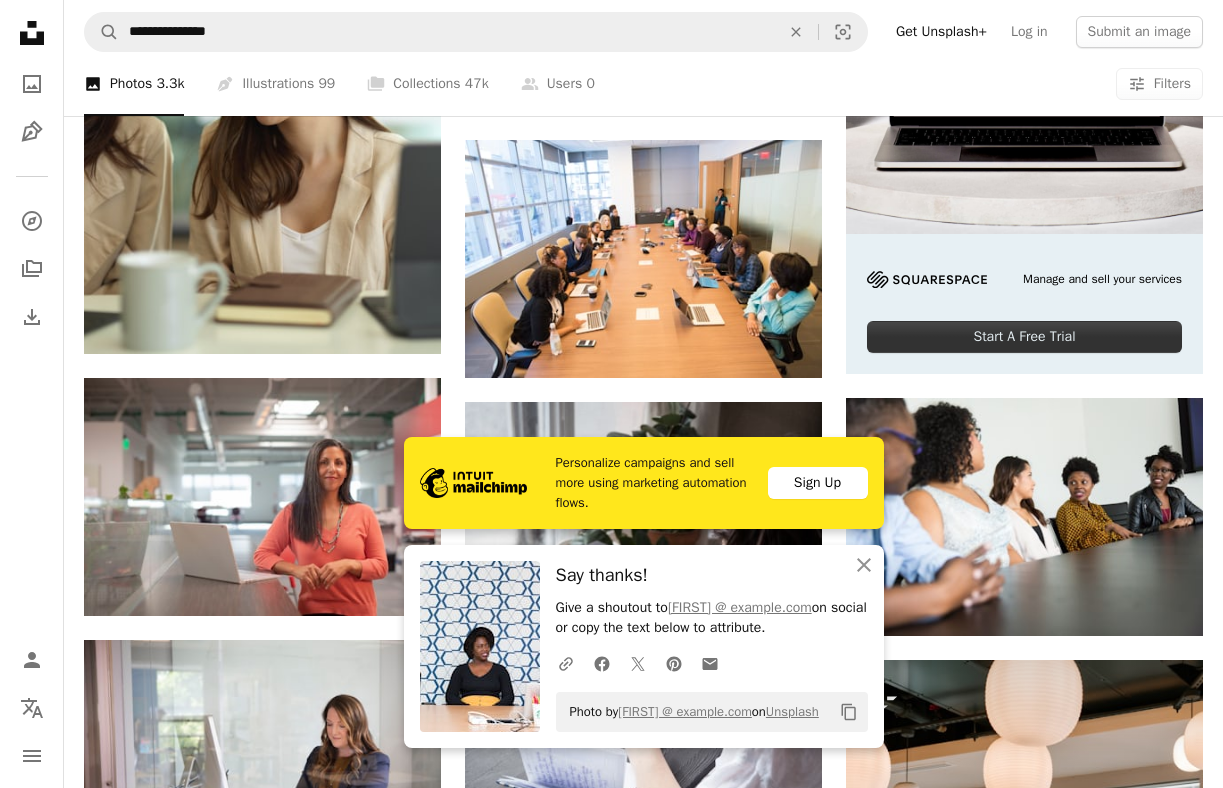 scroll, scrollTop: 637, scrollLeft: 0, axis: vertical 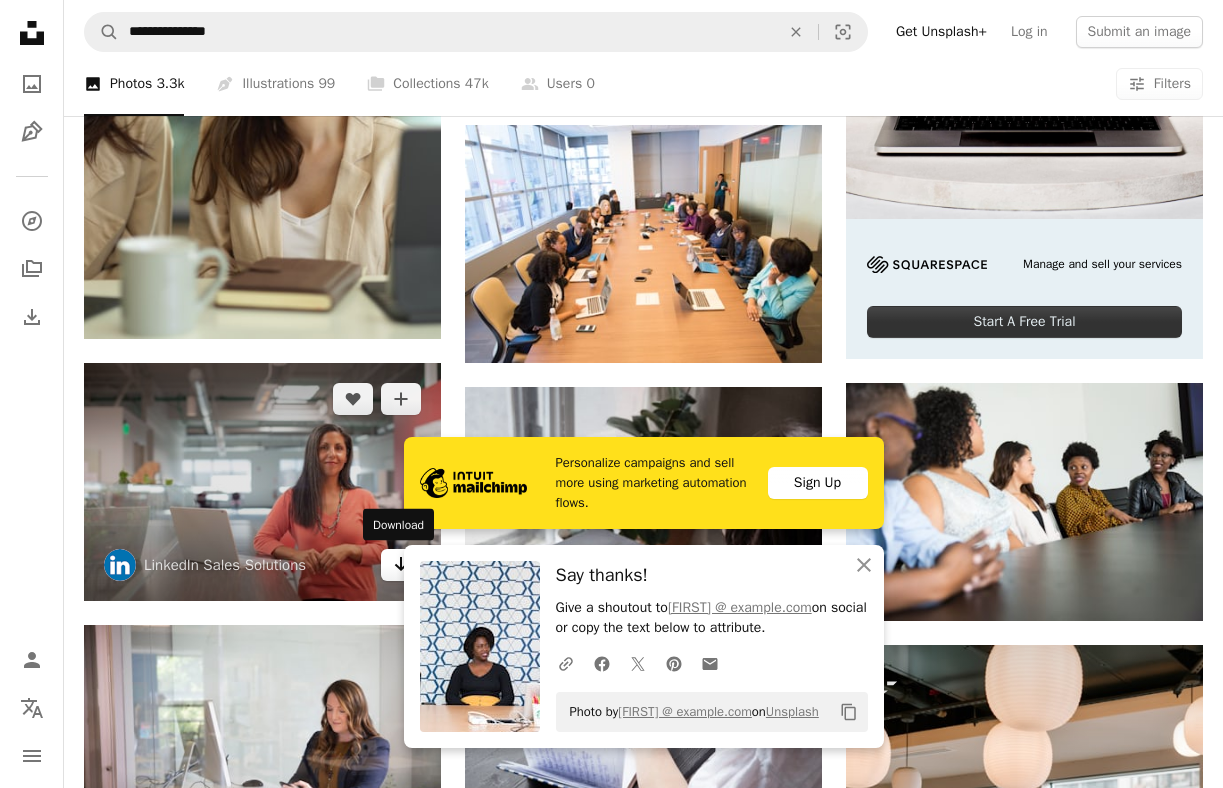 click on "Arrow pointing down" at bounding box center [401, 565] 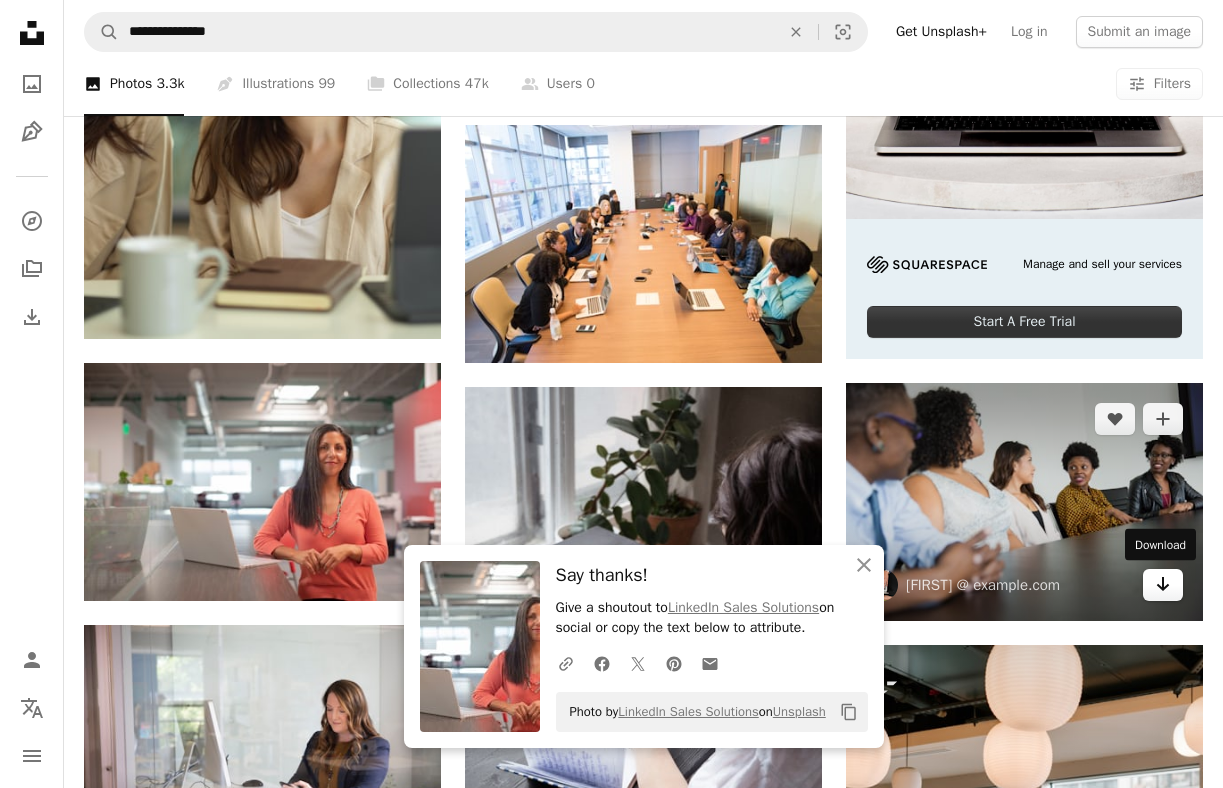 click on "Arrow pointing down" 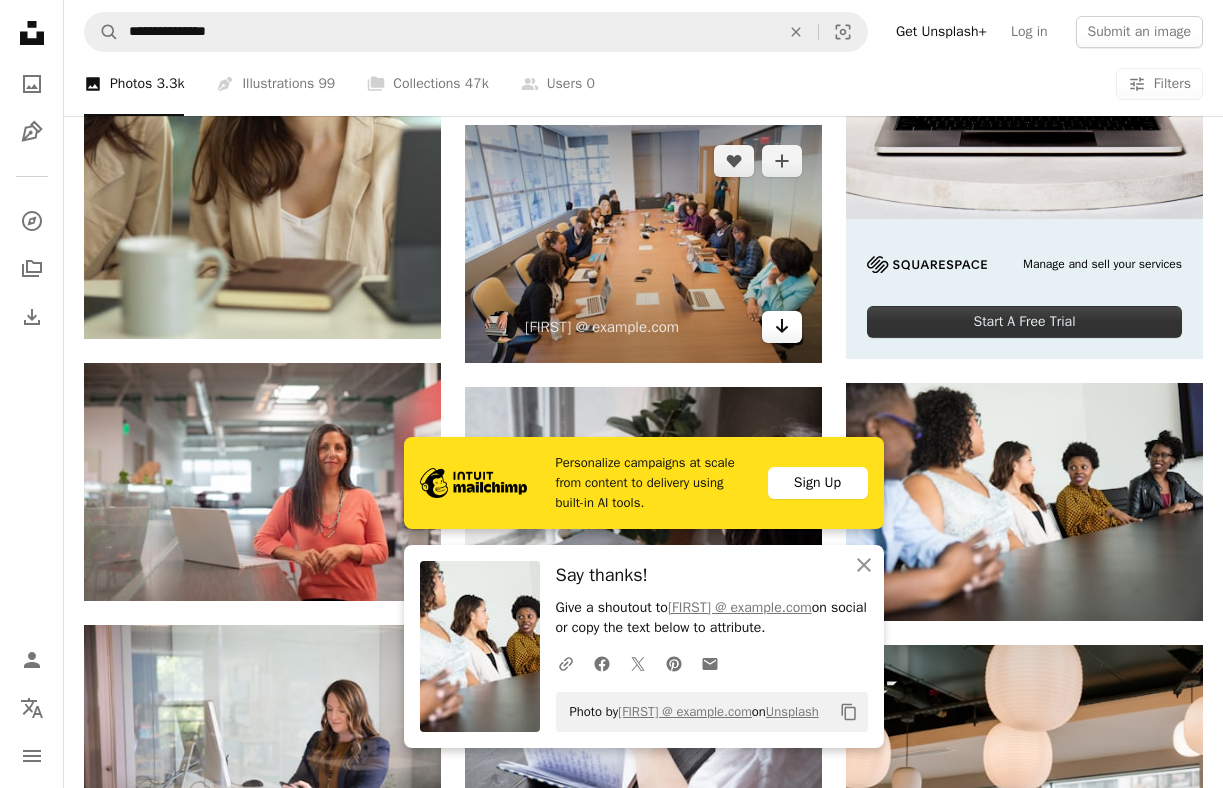 click on "Arrow pointing down" 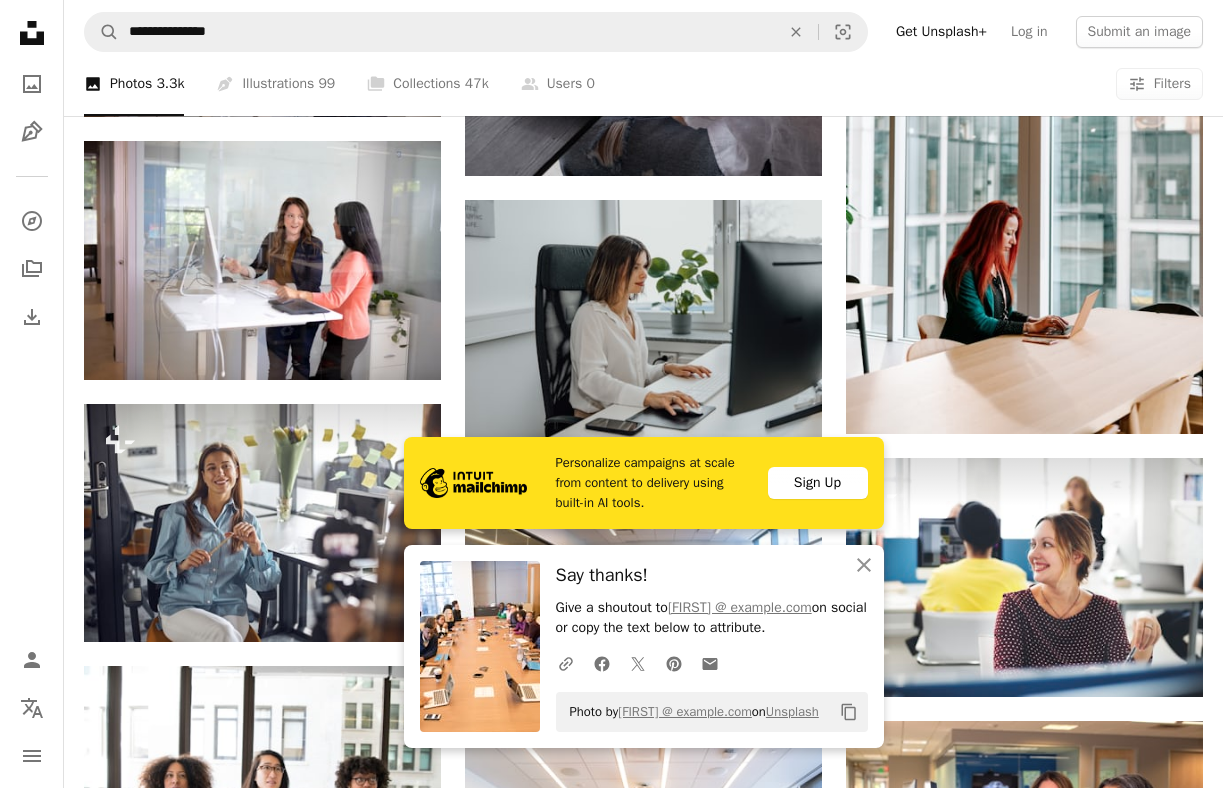 scroll, scrollTop: 1439, scrollLeft: 0, axis: vertical 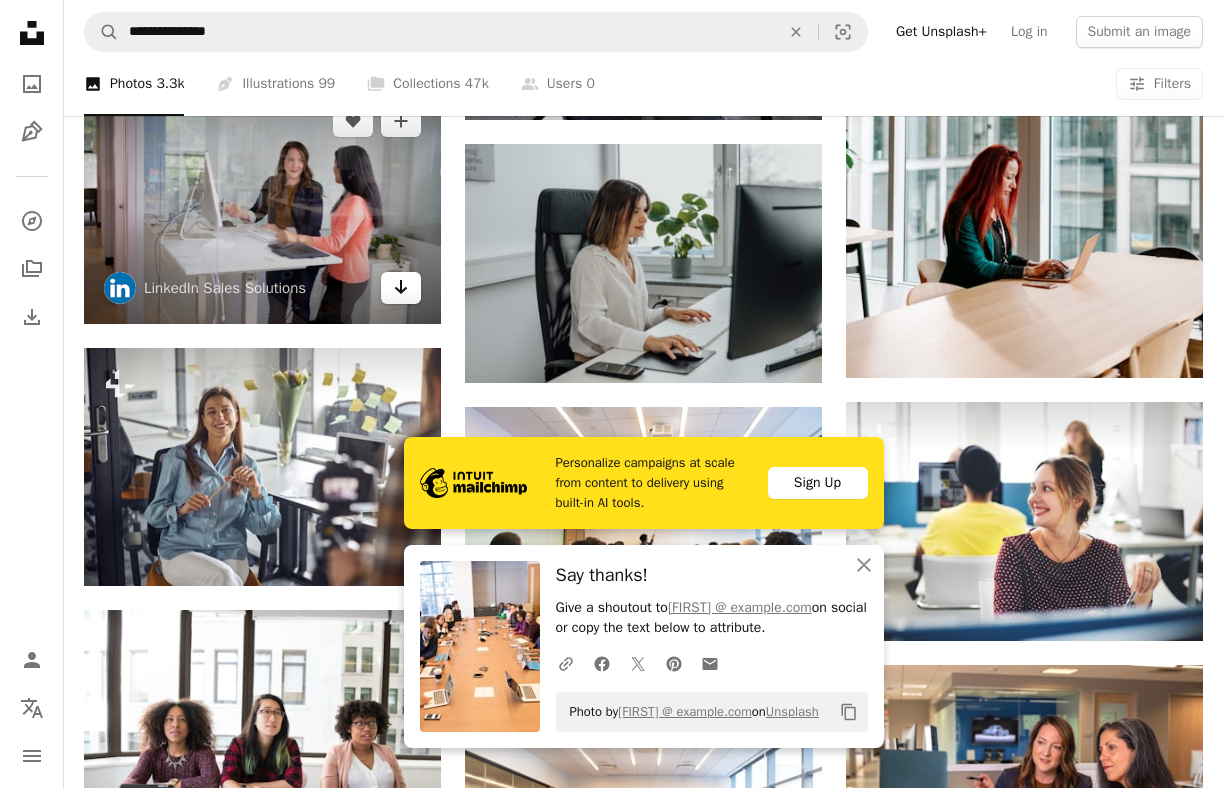 click on "Arrow pointing down" 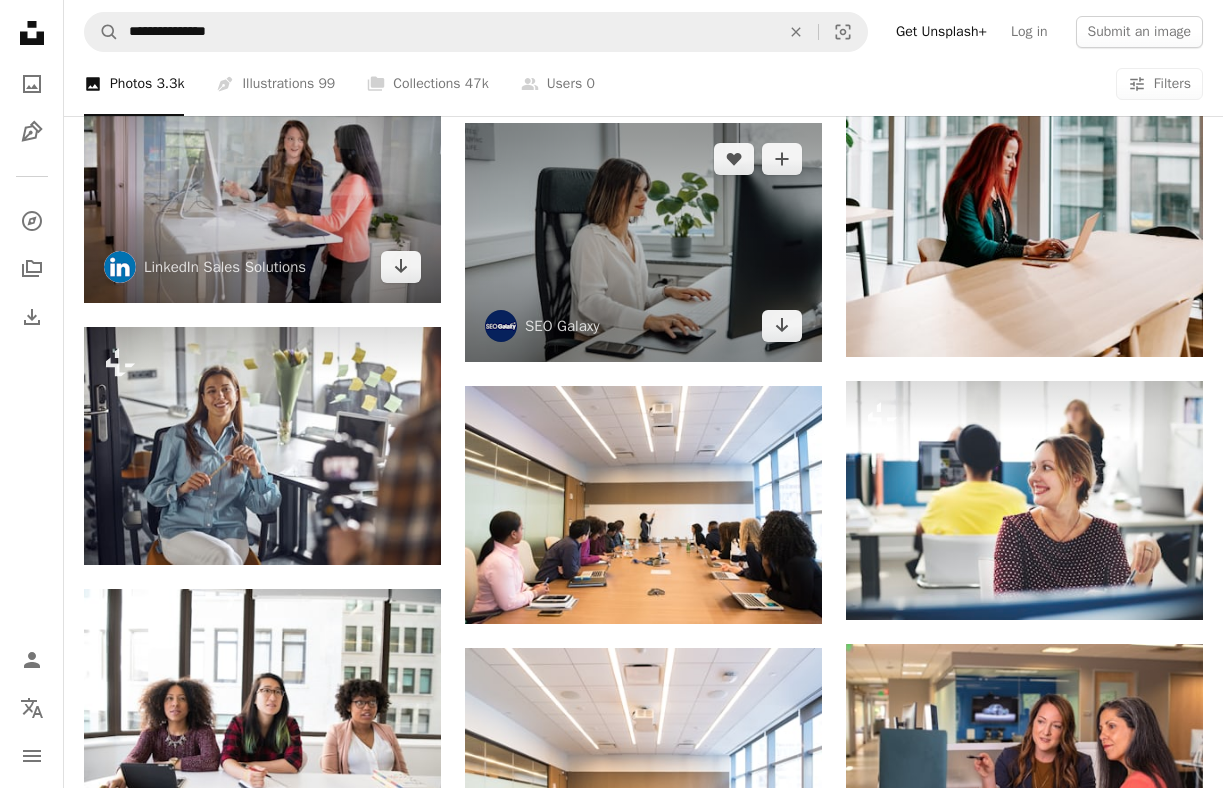 scroll, scrollTop: 1471, scrollLeft: 0, axis: vertical 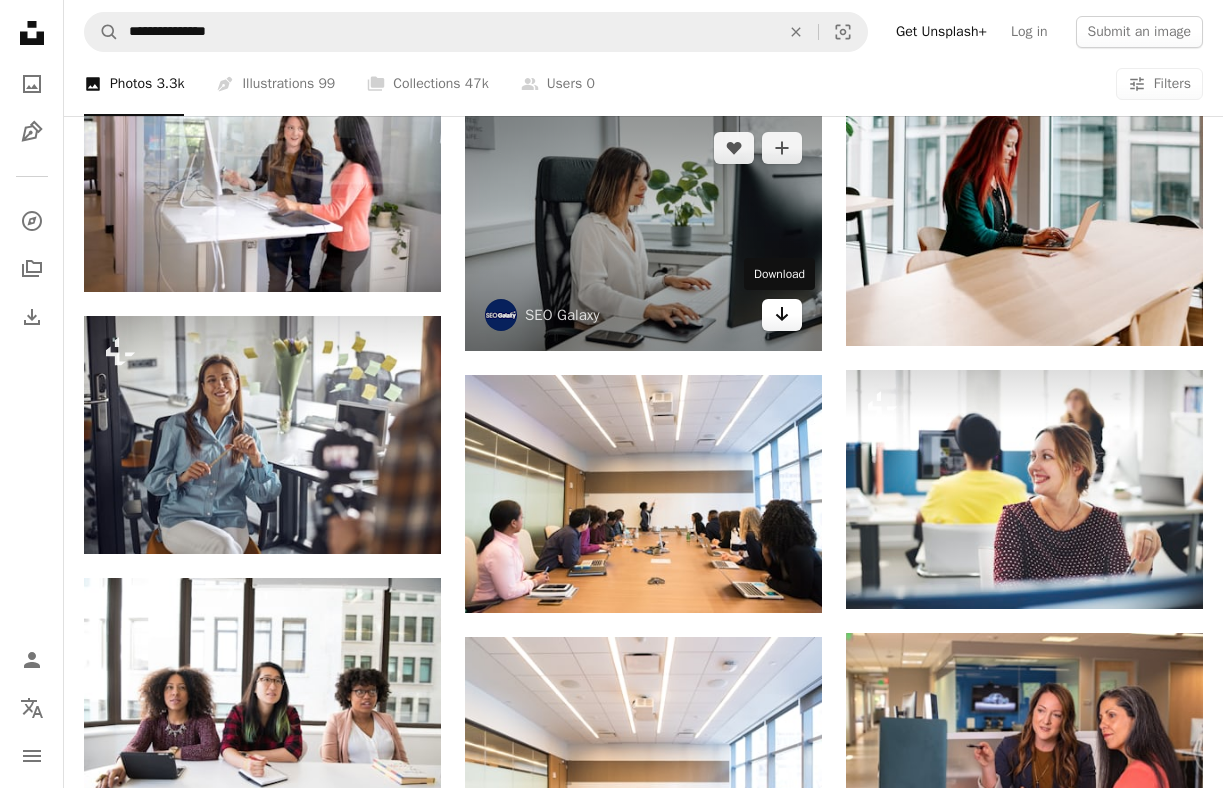 click on "Arrow pointing down" at bounding box center (782, 315) 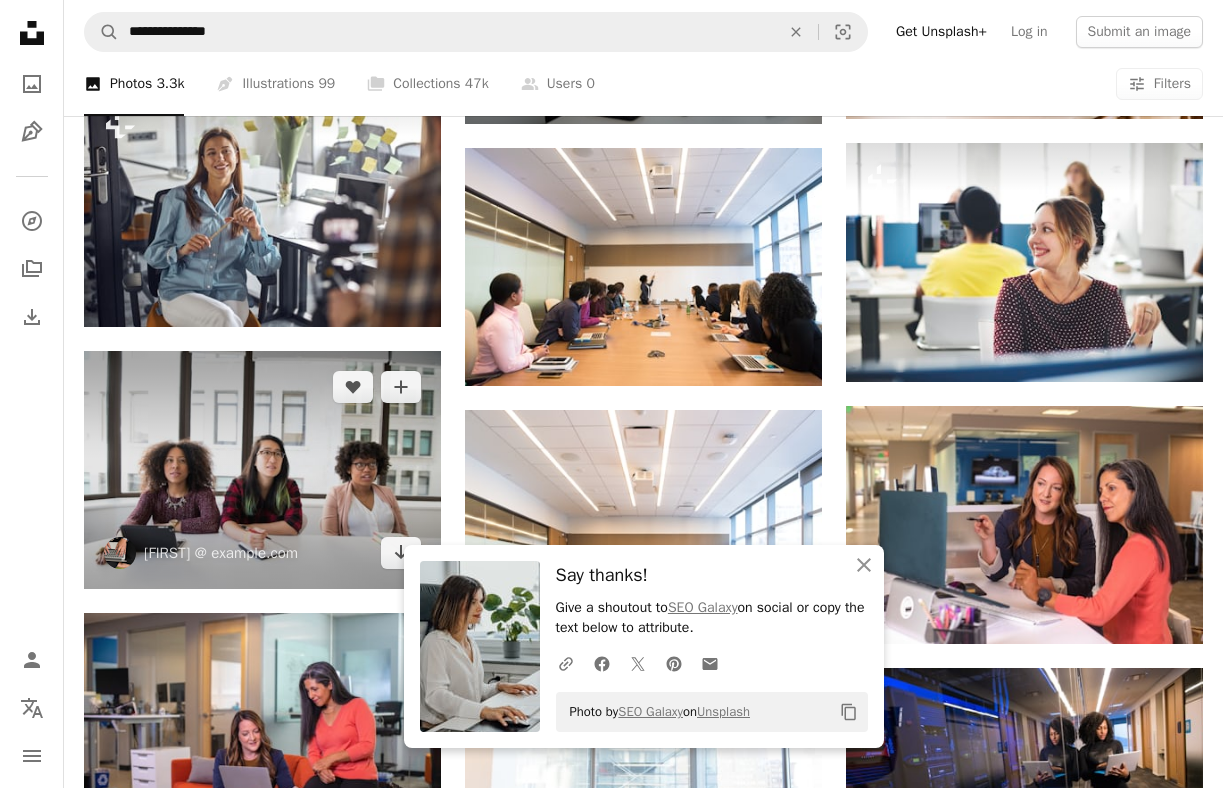 scroll, scrollTop: 1723, scrollLeft: 0, axis: vertical 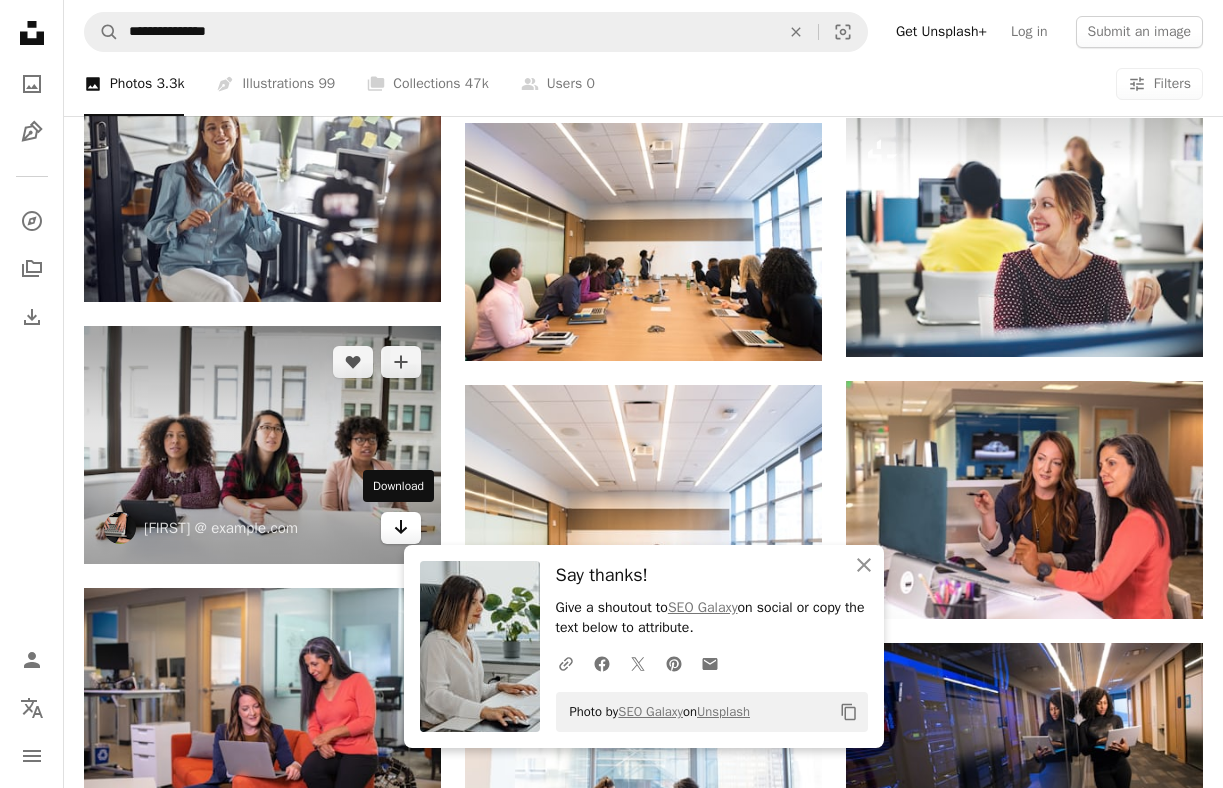 click on "Arrow pointing down" 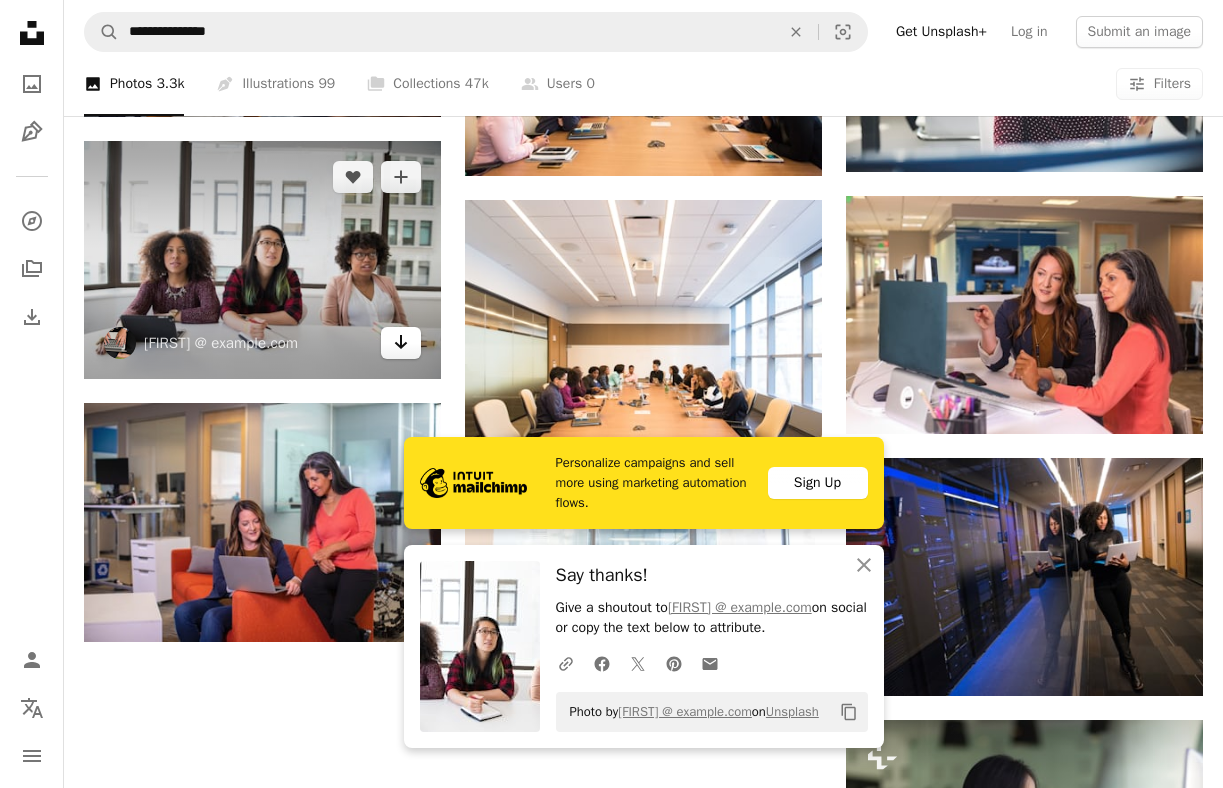 scroll, scrollTop: 1984, scrollLeft: 0, axis: vertical 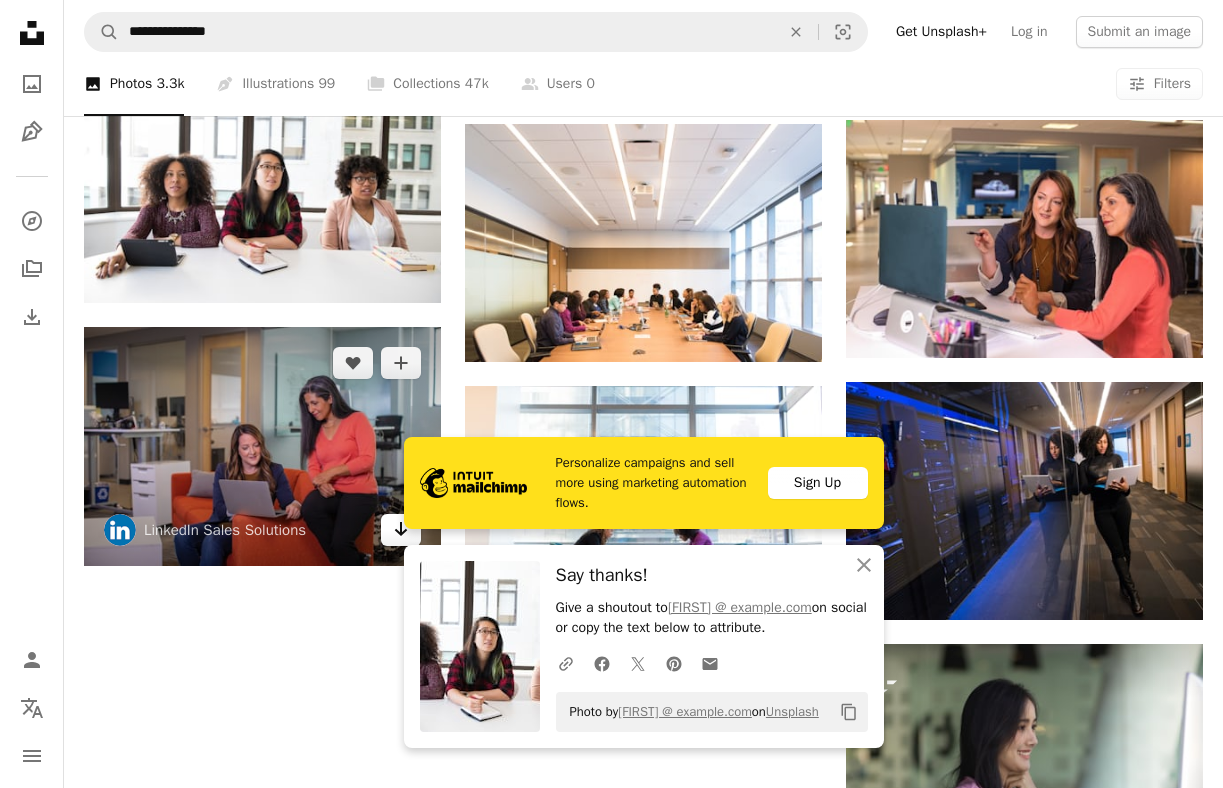 click on "Arrow pointing down" at bounding box center [401, 530] 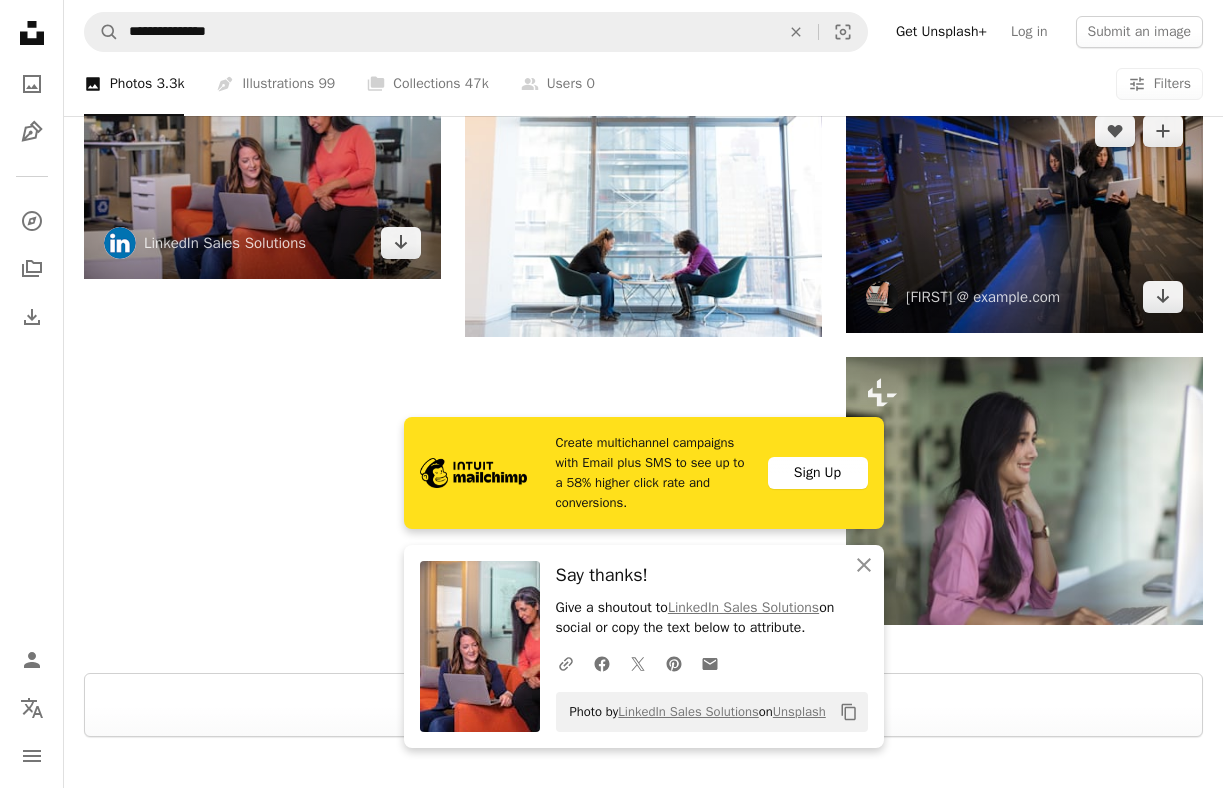 scroll, scrollTop: 2284, scrollLeft: 0, axis: vertical 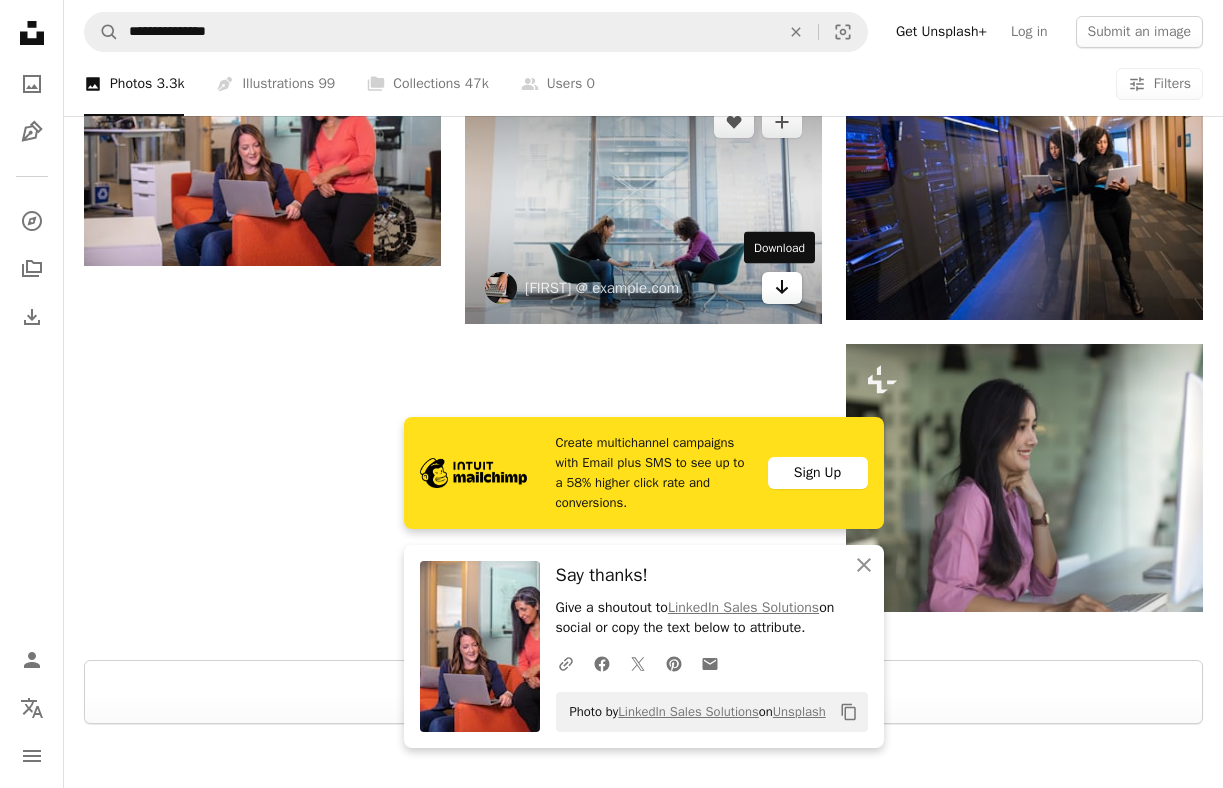 click on "Arrow pointing down" 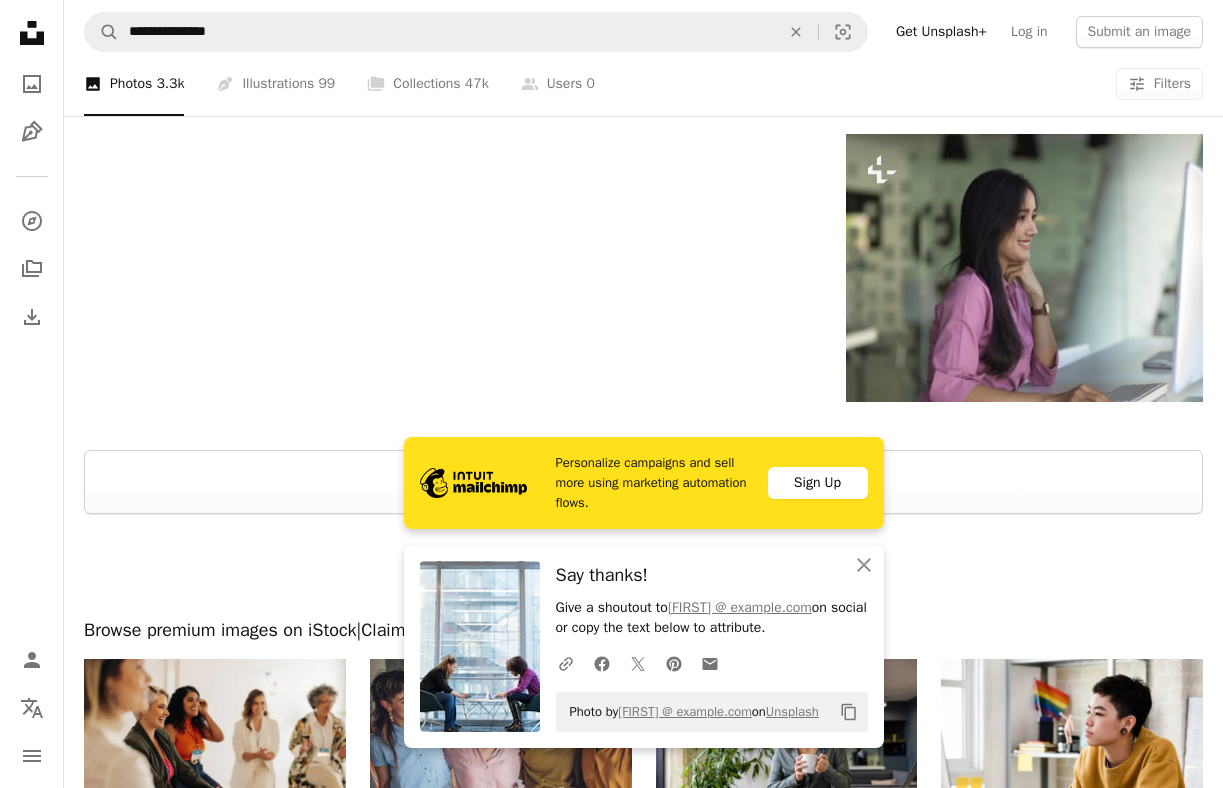 scroll, scrollTop: 2652, scrollLeft: 0, axis: vertical 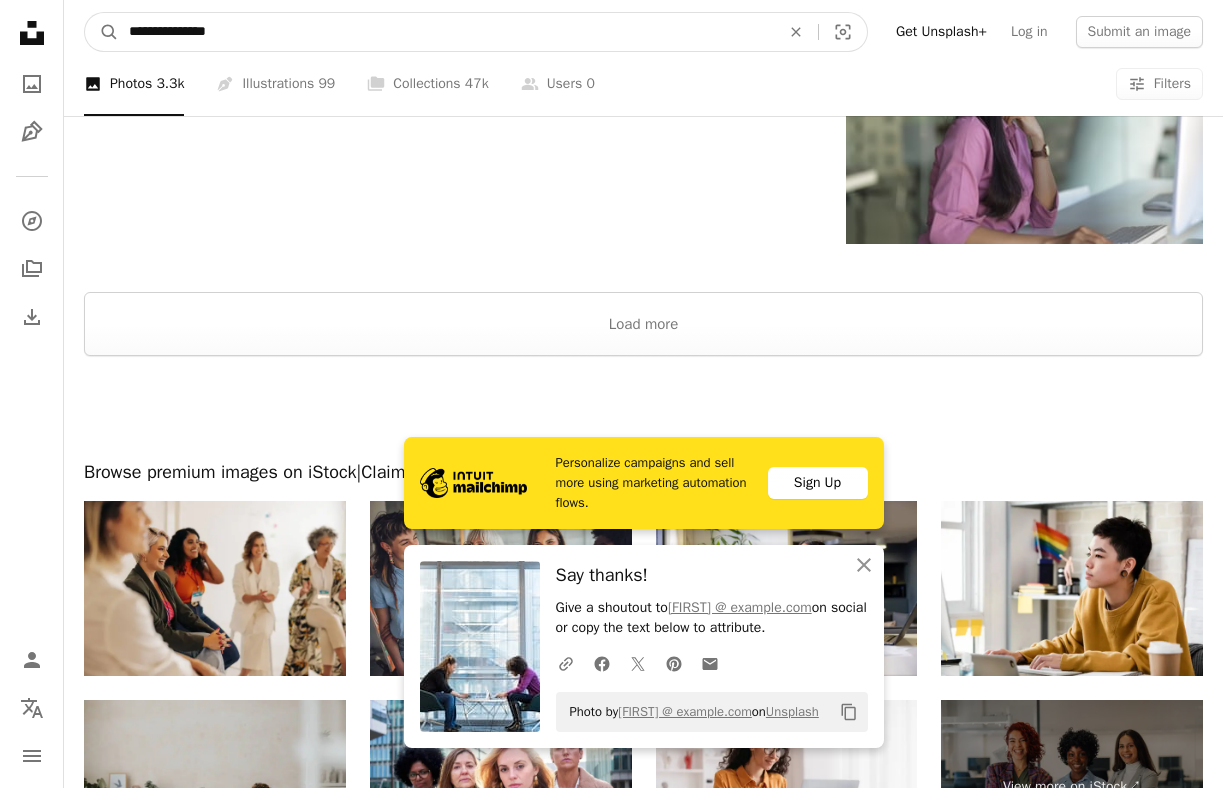drag, startPoint x: 202, startPoint y: 34, endPoint x: 312, endPoint y: 31, distance: 110.0409 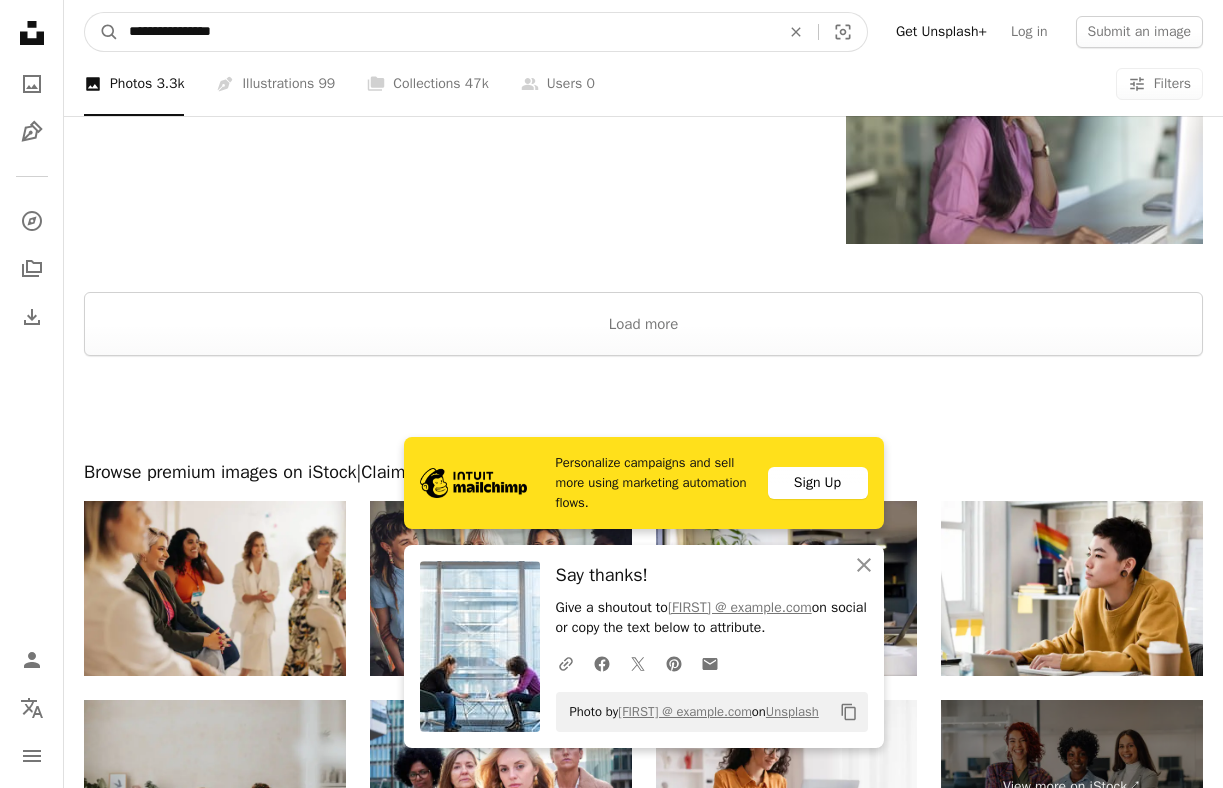type on "**********" 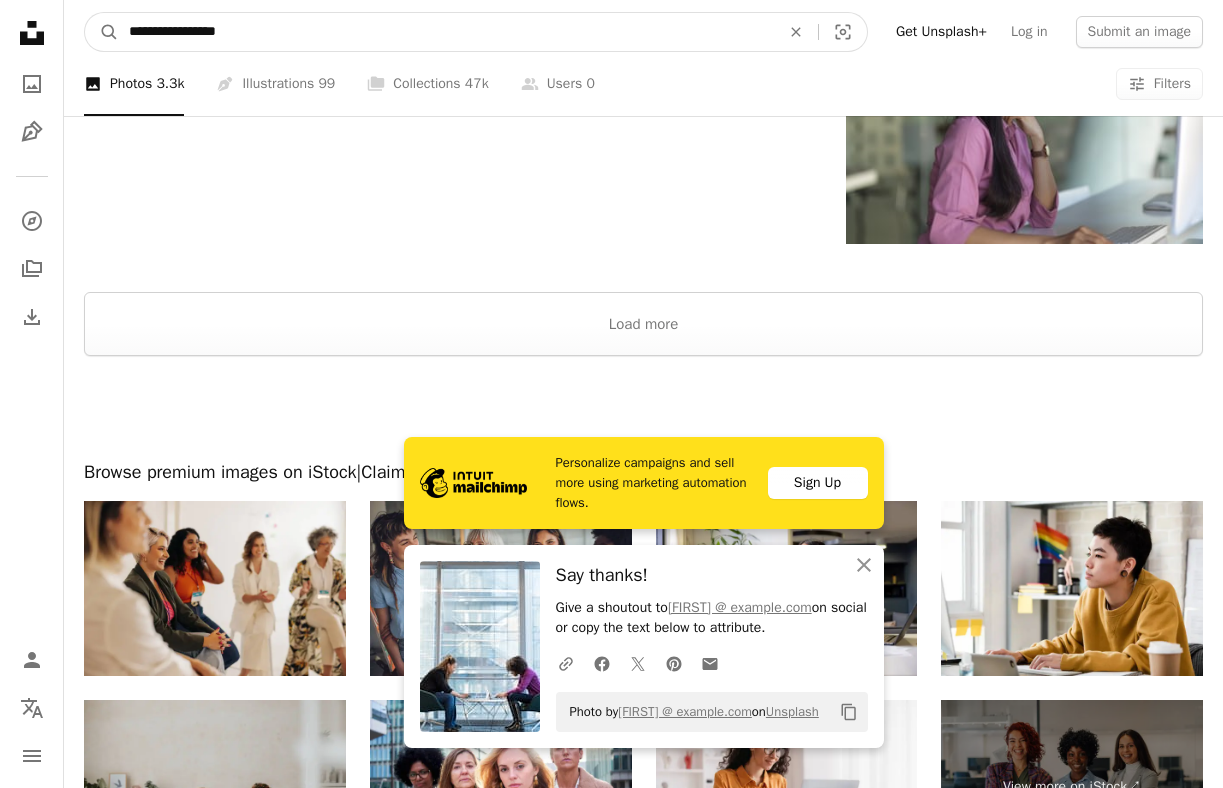 click on "A magnifying glass" at bounding box center [102, 32] 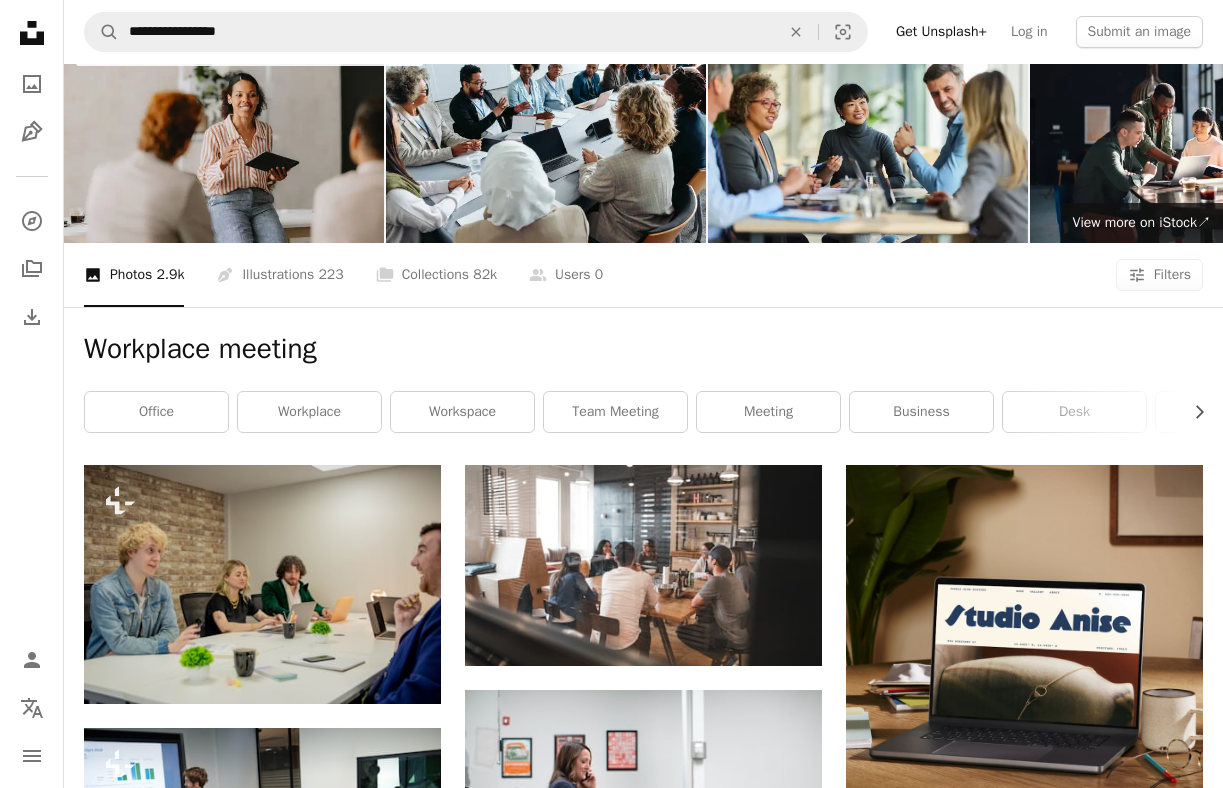 scroll, scrollTop: 35, scrollLeft: 0, axis: vertical 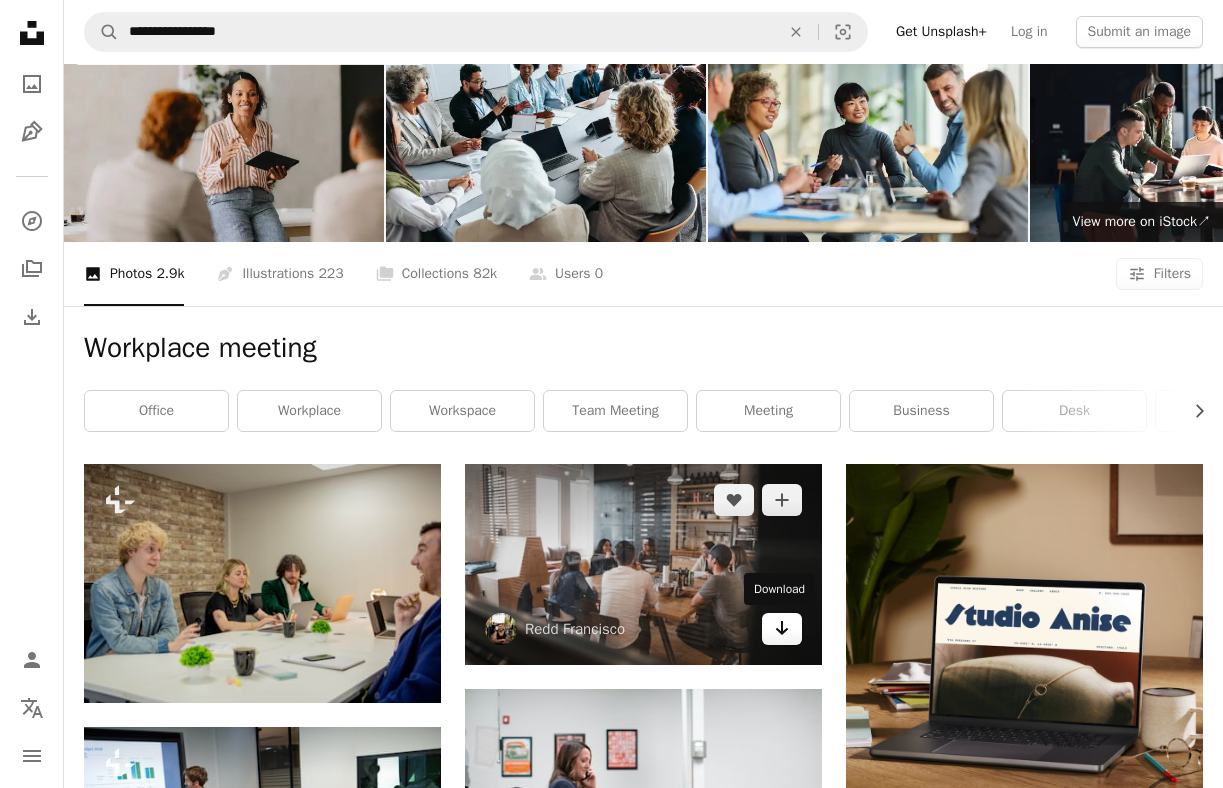 click on "Arrow pointing down" at bounding box center [782, 629] 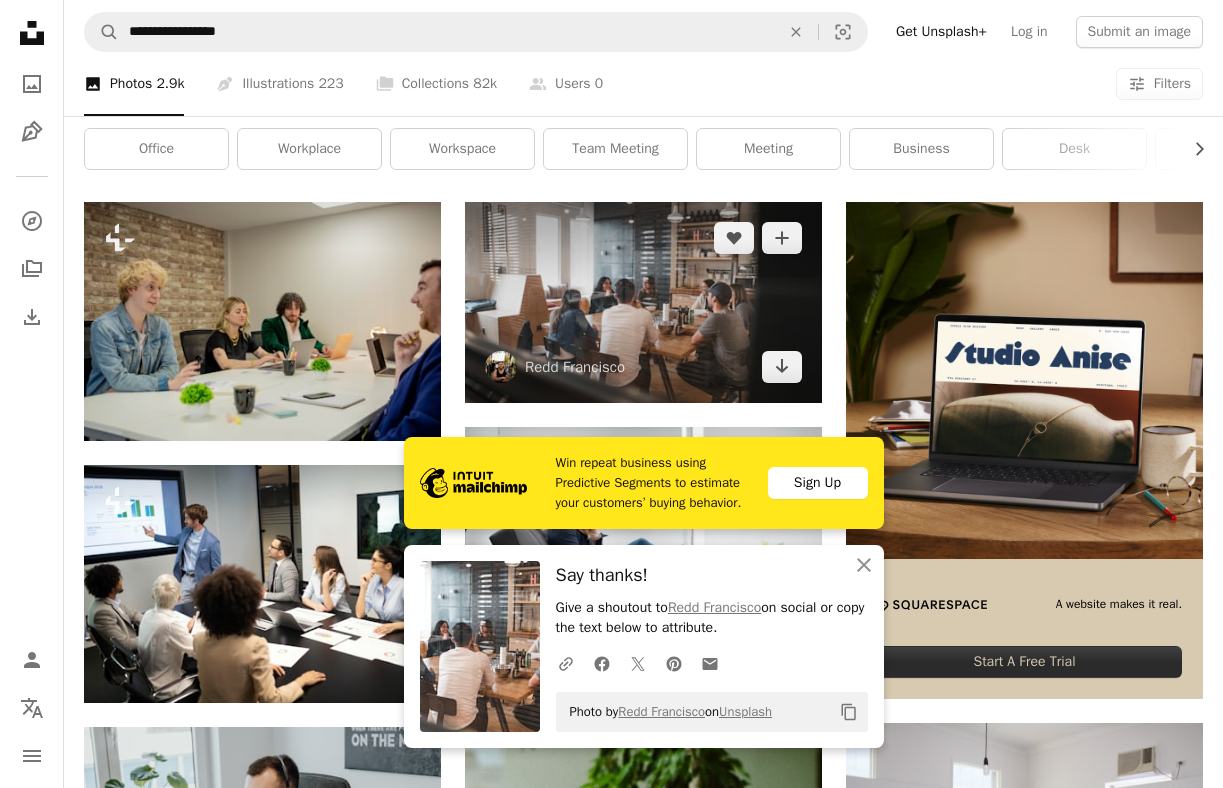 scroll, scrollTop: 268, scrollLeft: 0, axis: vertical 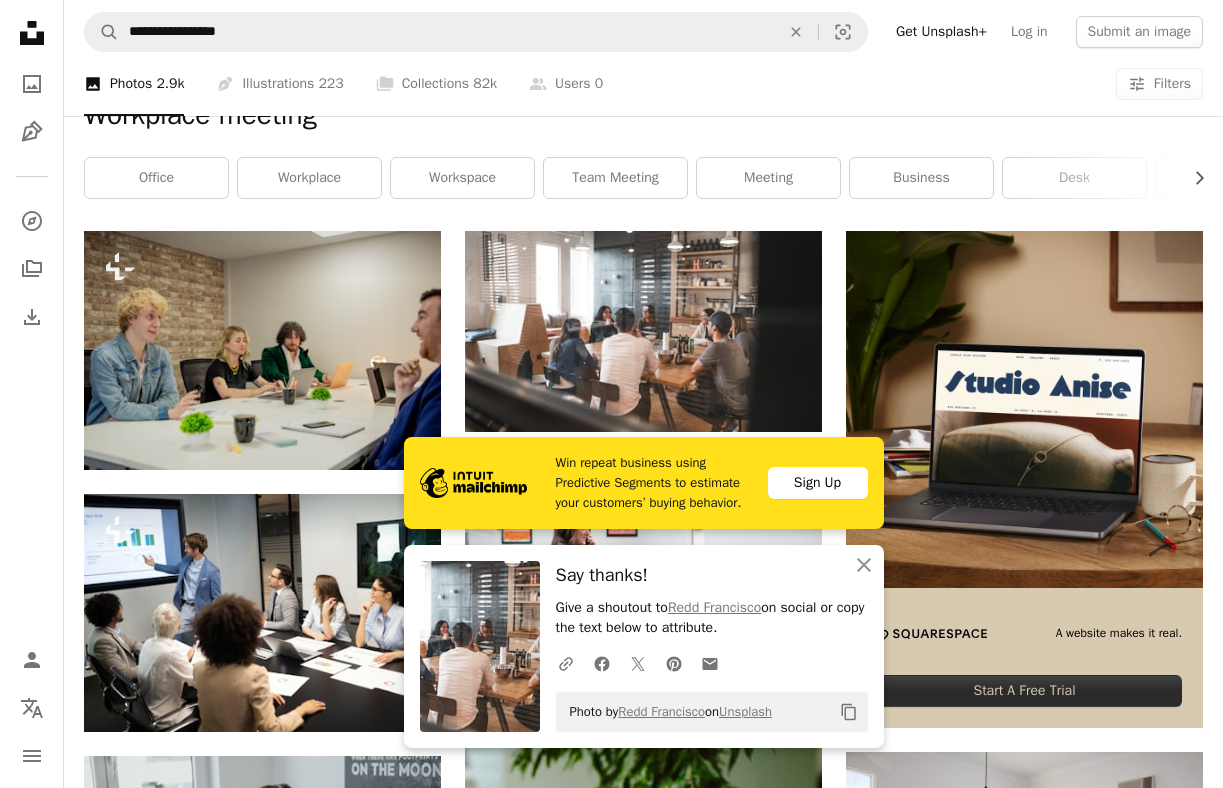 click on "Workplace meeting Chevron right office workplace workspace team meeting meeting business desk person coworking teamwork interview collaborative" at bounding box center (643, 152) 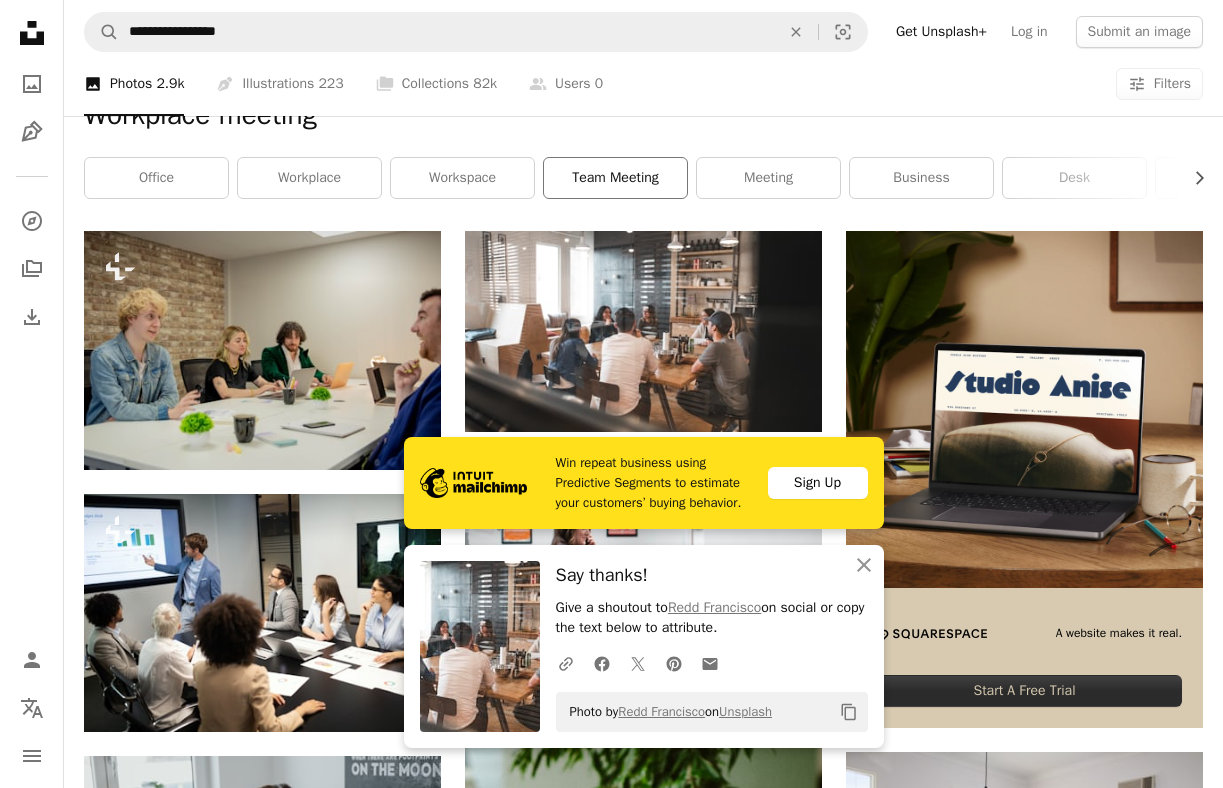 click on "team meeting" at bounding box center [615, 178] 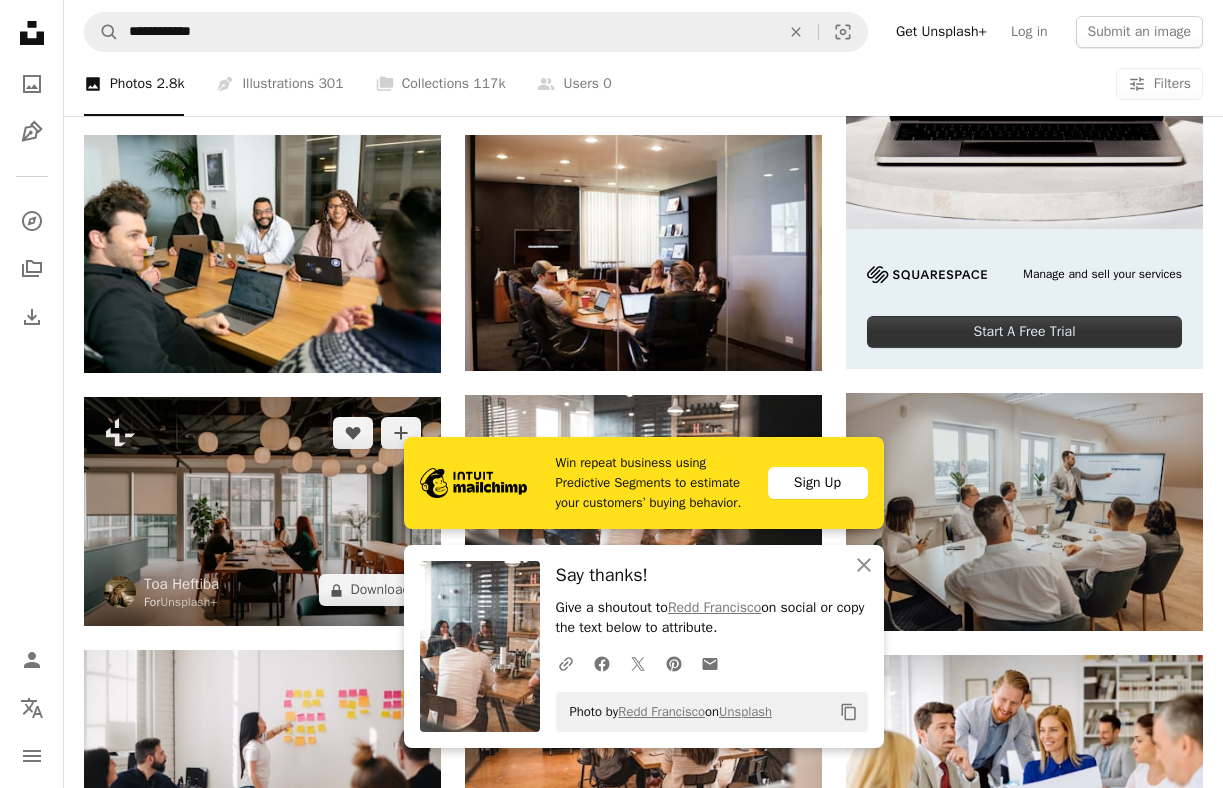 scroll, scrollTop: 629, scrollLeft: 0, axis: vertical 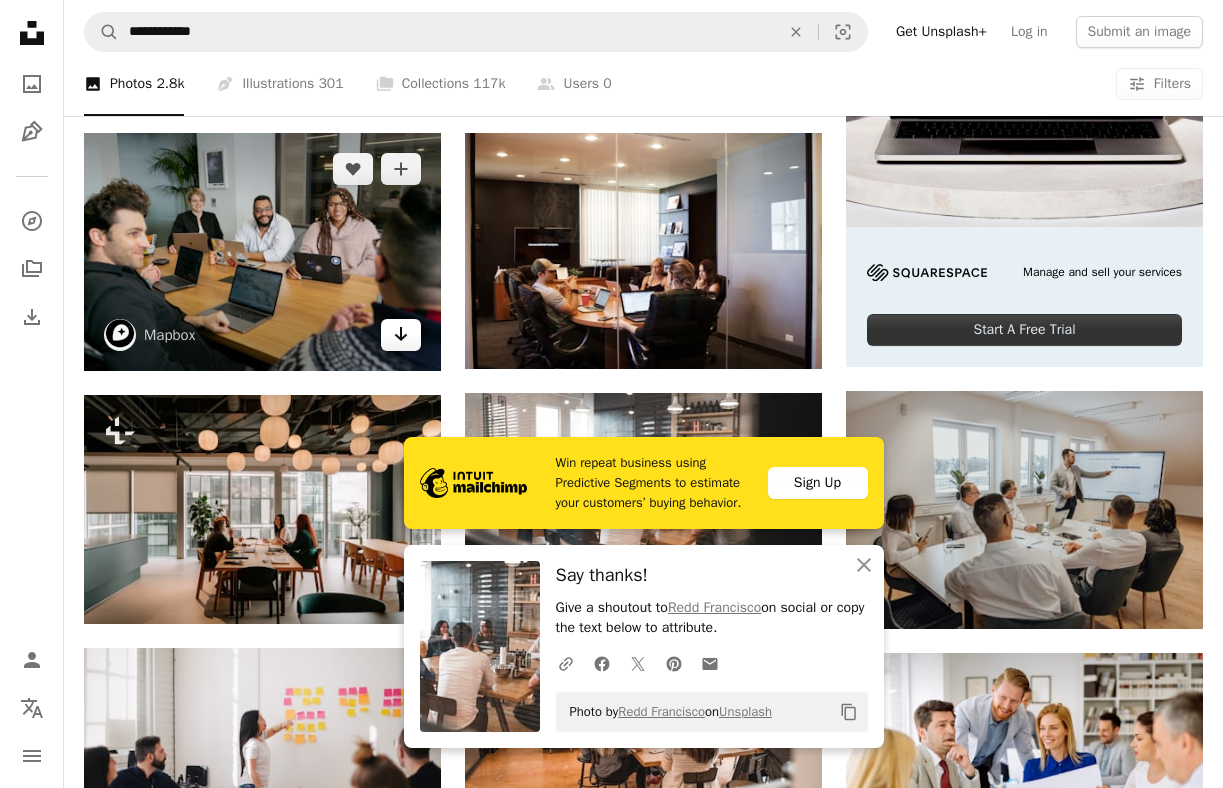 click on "Arrow pointing down" 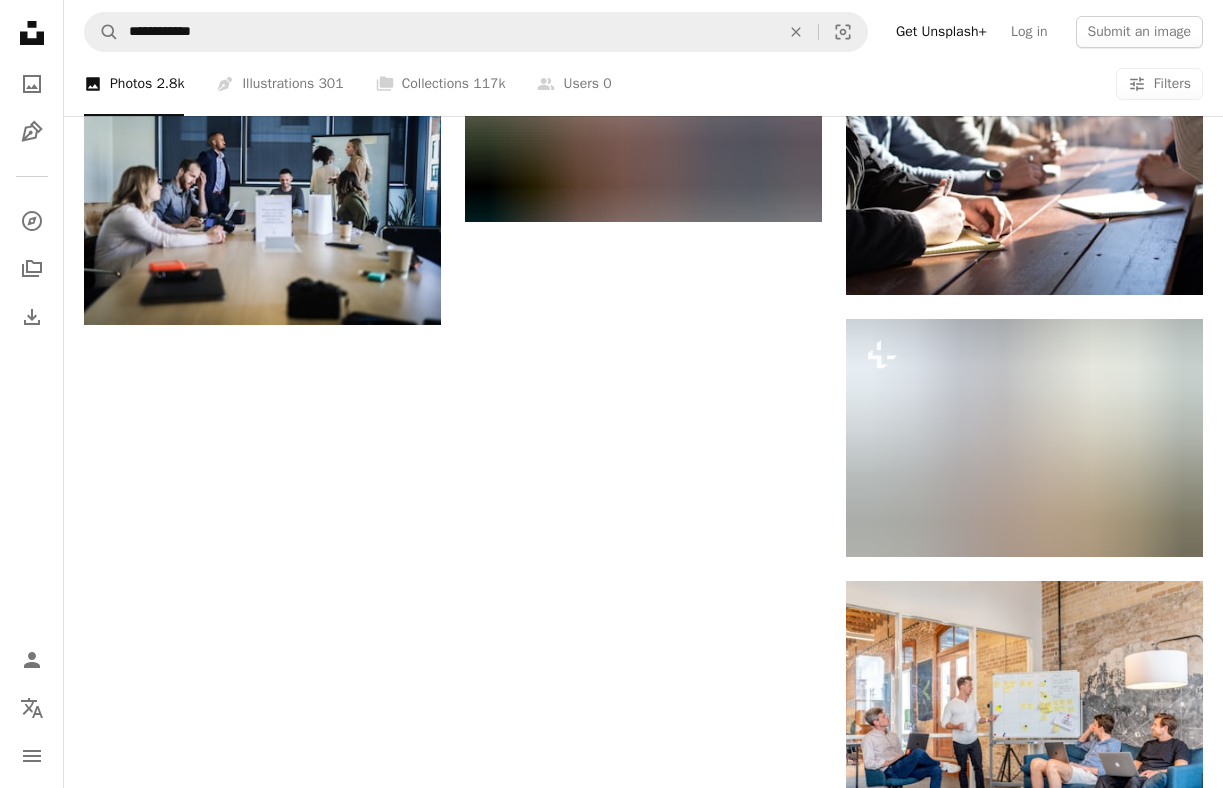 scroll, scrollTop: 2085, scrollLeft: 0, axis: vertical 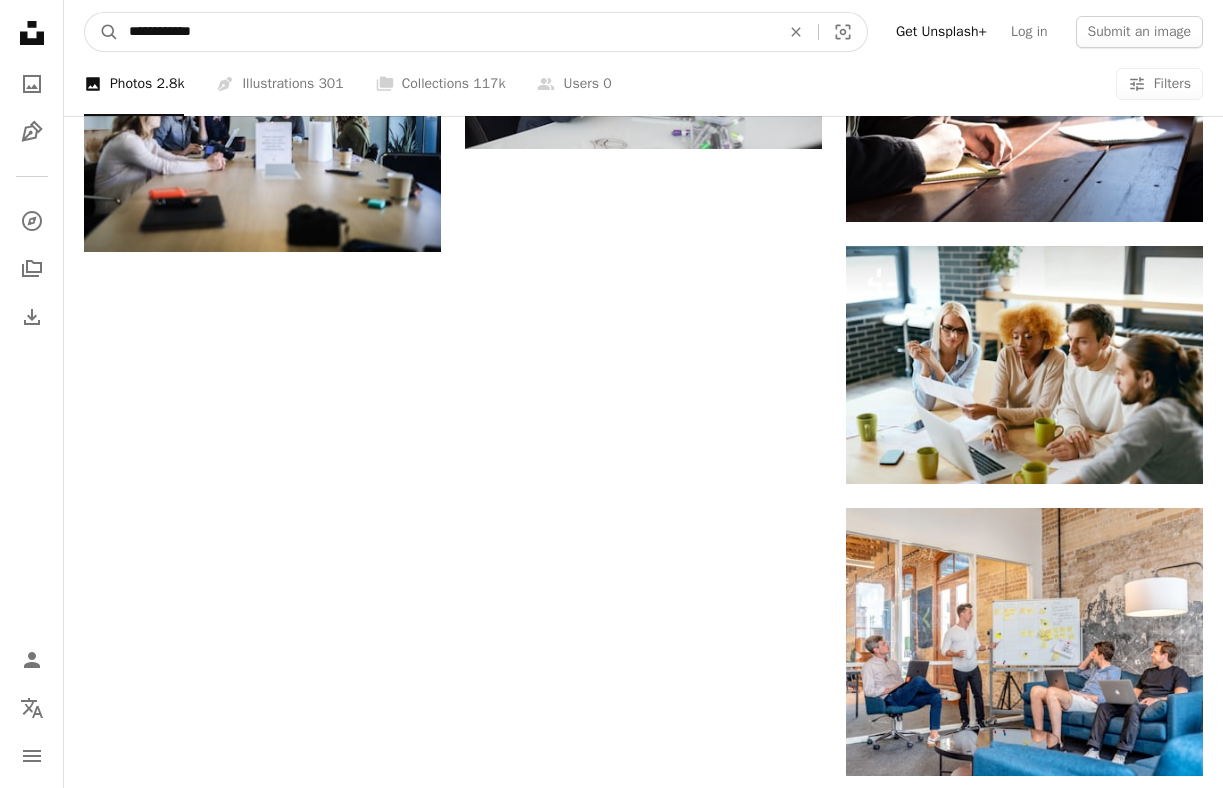 drag, startPoint x: 254, startPoint y: 44, endPoint x: 80, endPoint y: 20, distance: 175.64737 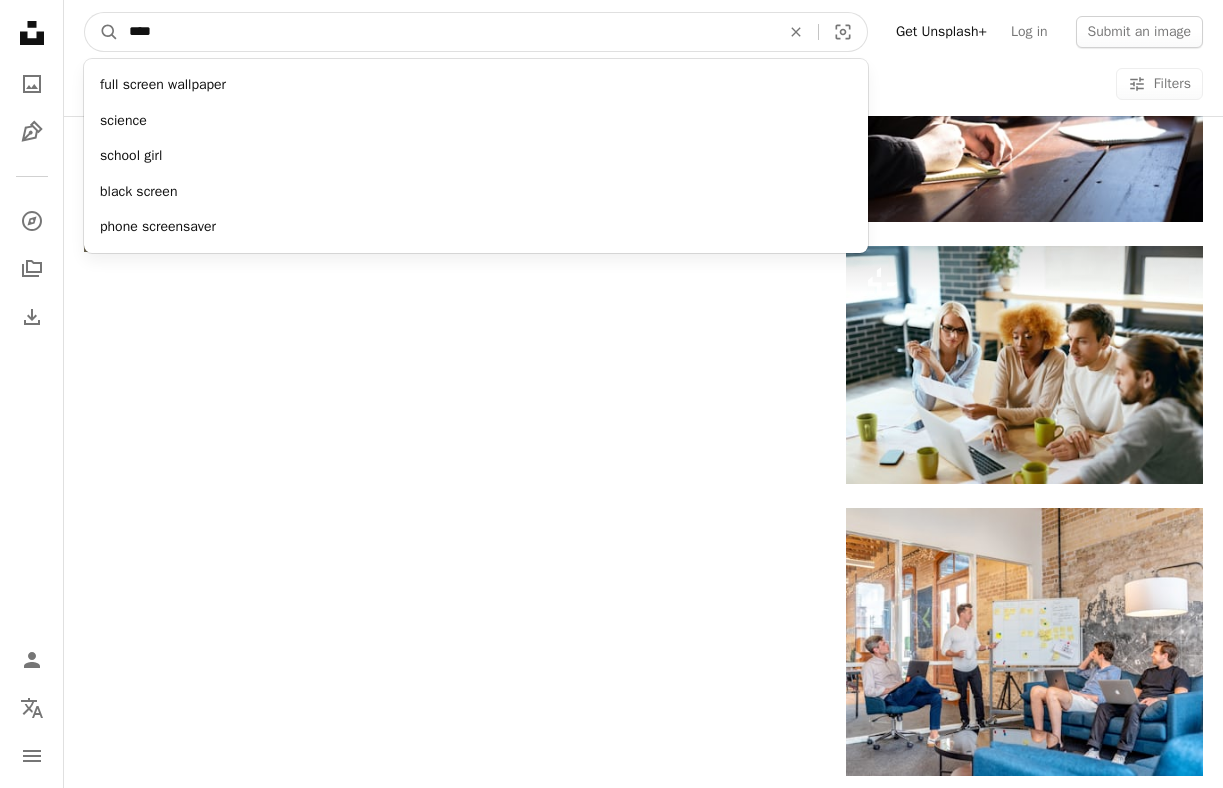 type on "*****" 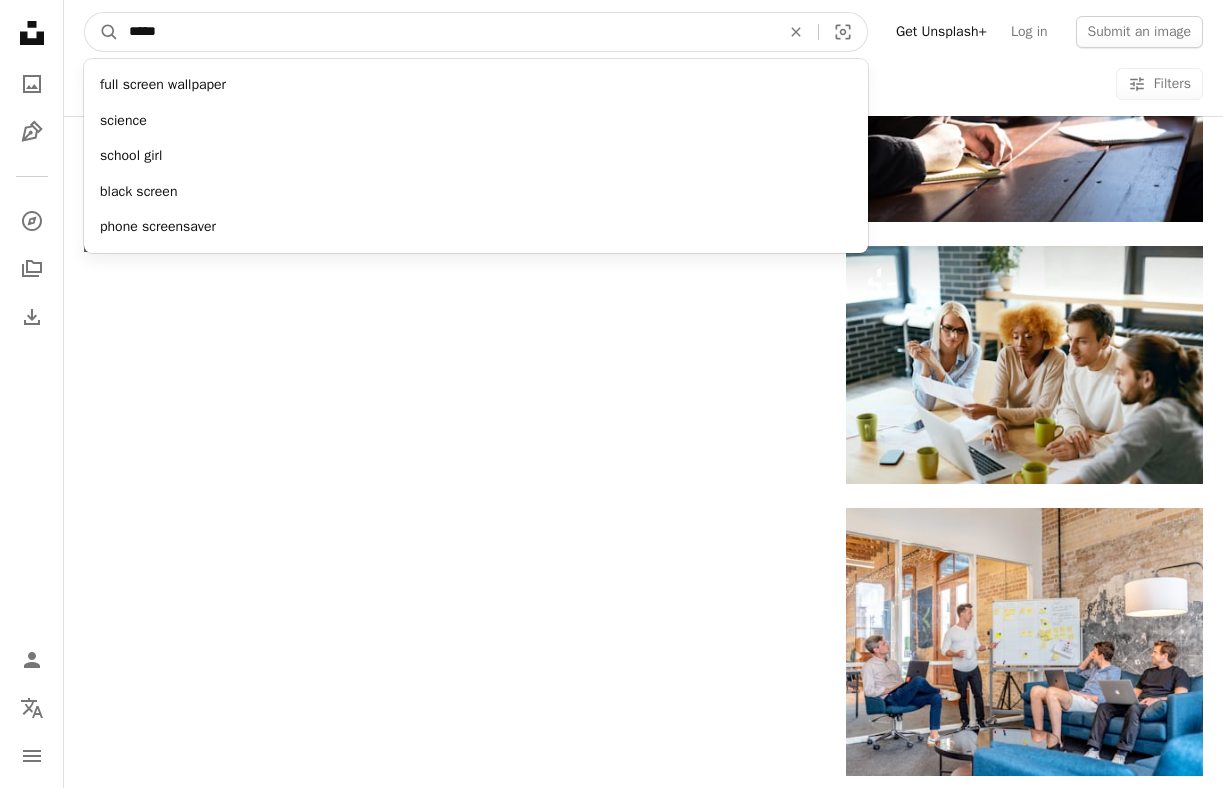 click on "A magnifying glass" at bounding box center (102, 32) 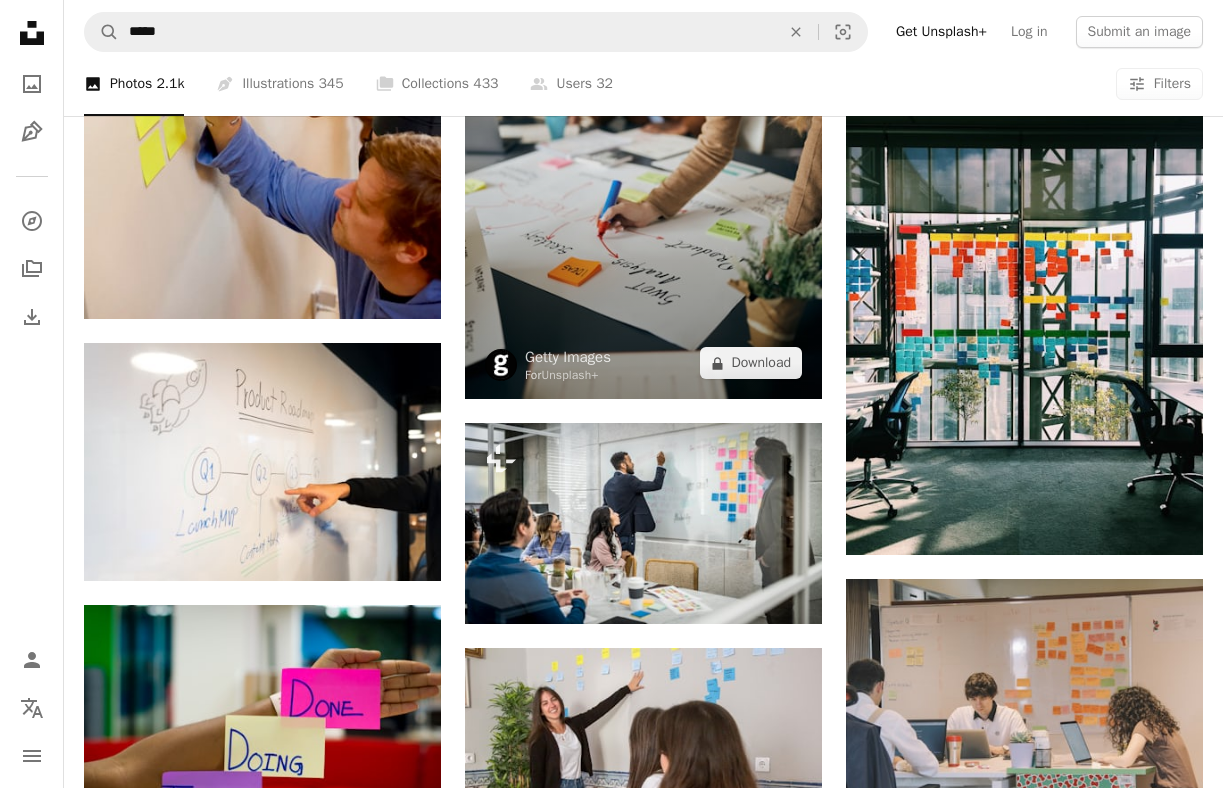 scroll, scrollTop: 1072, scrollLeft: 0, axis: vertical 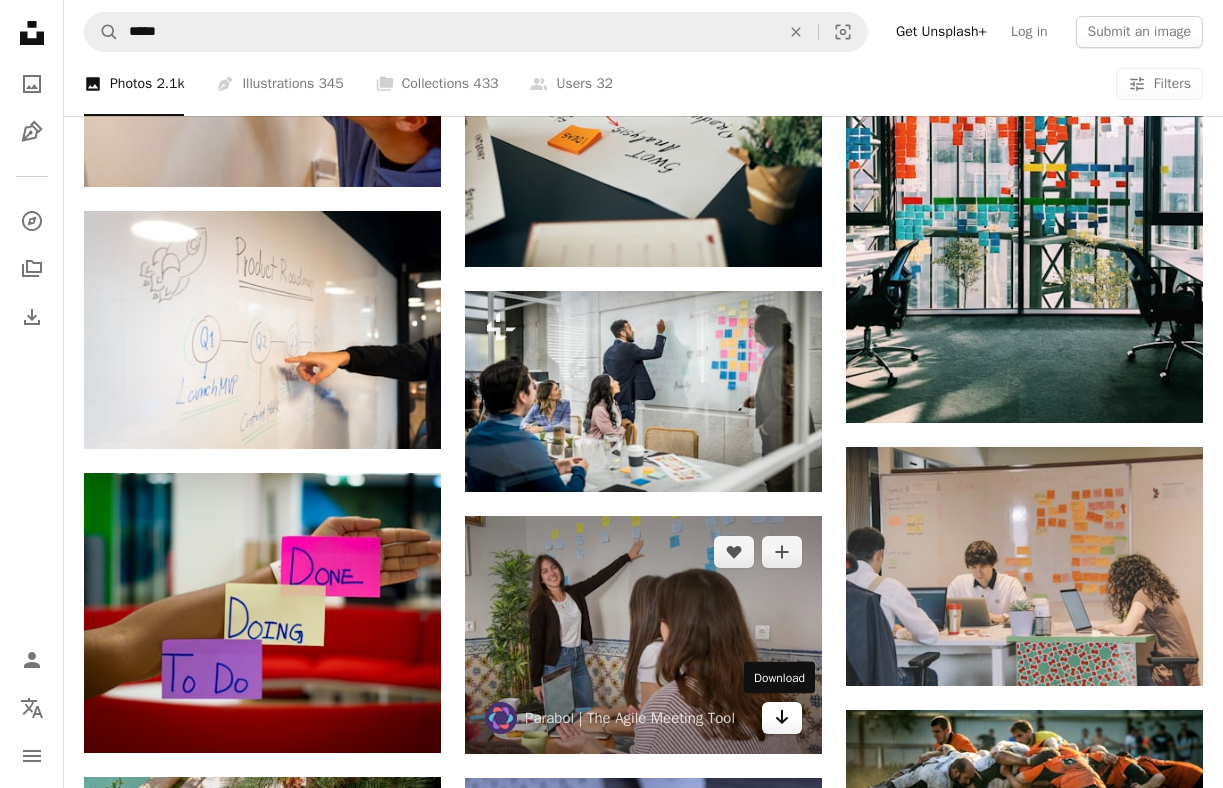 click on "Arrow pointing down" at bounding box center (782, 718) 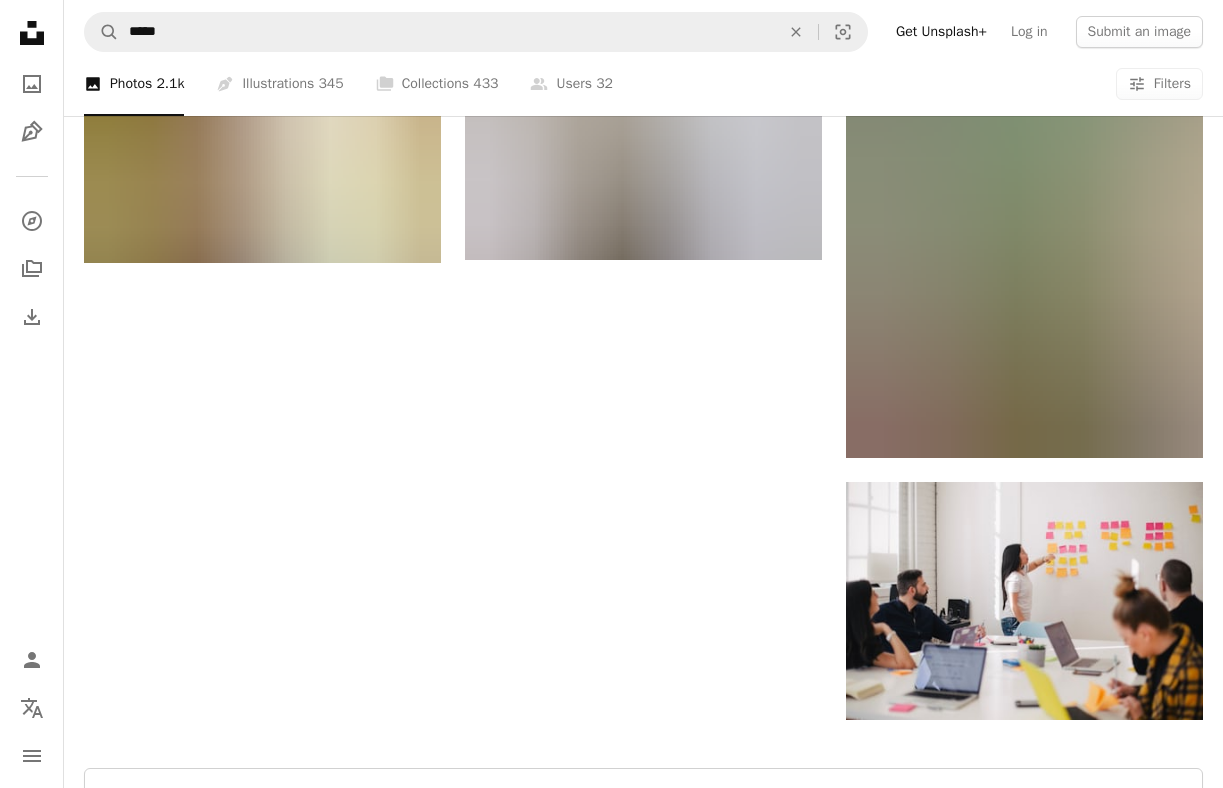 scroll, scrollTop: 2354, scrollLeft: 0, axis: vertical 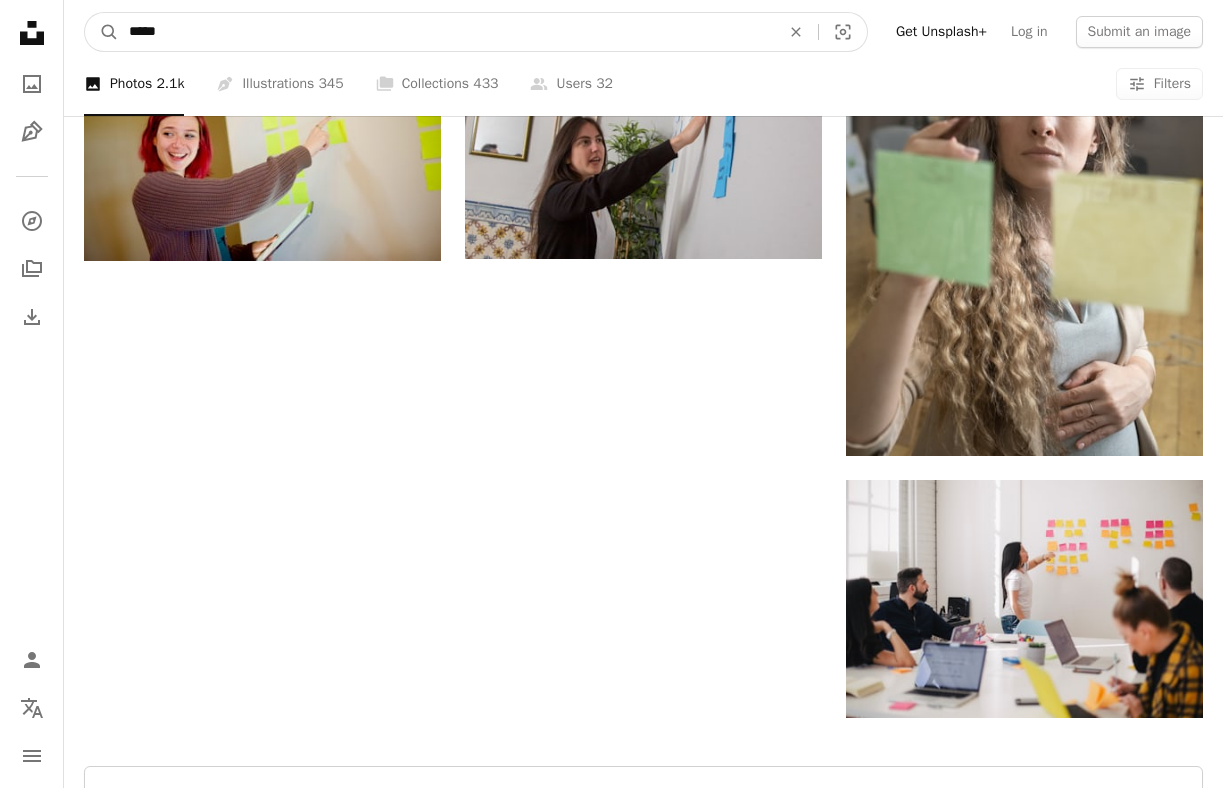 drag, startPoint x: 231, startPoint y: 33, endPoint x: 26, endPoint y: -21, distance: 211.99292 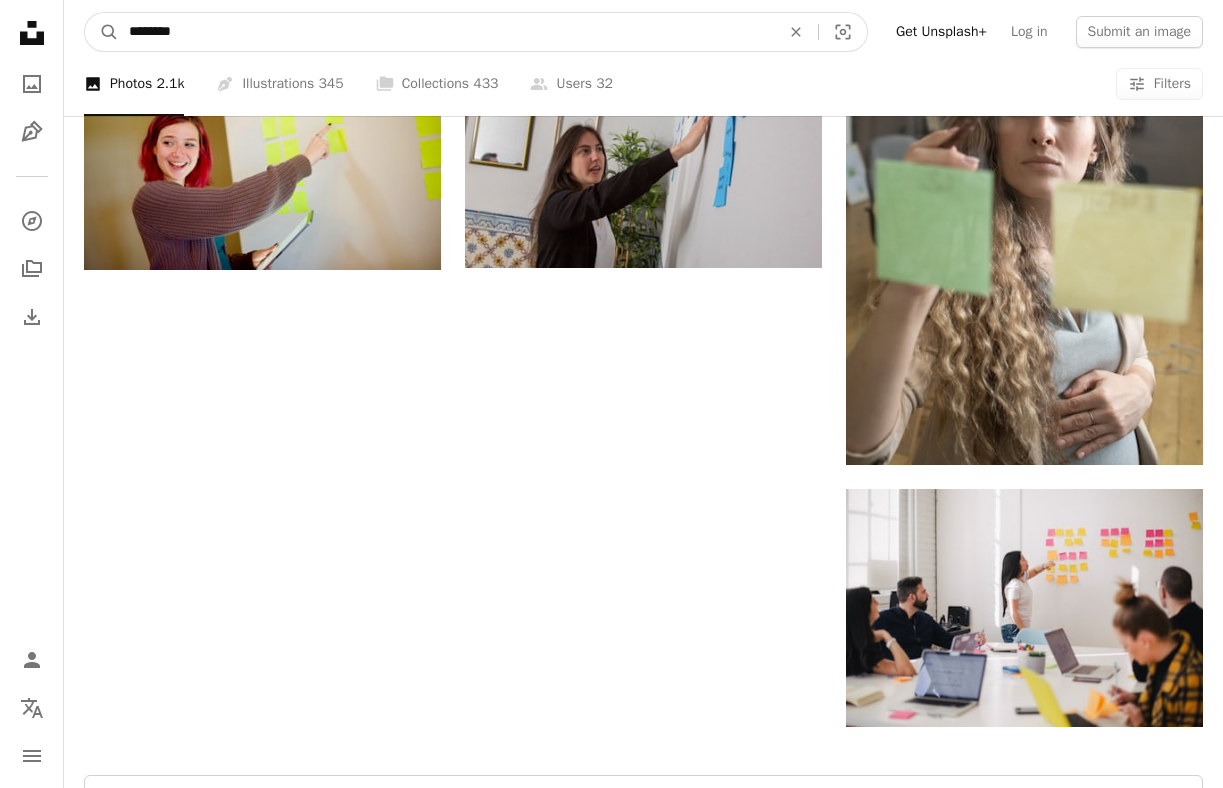type on "*********" 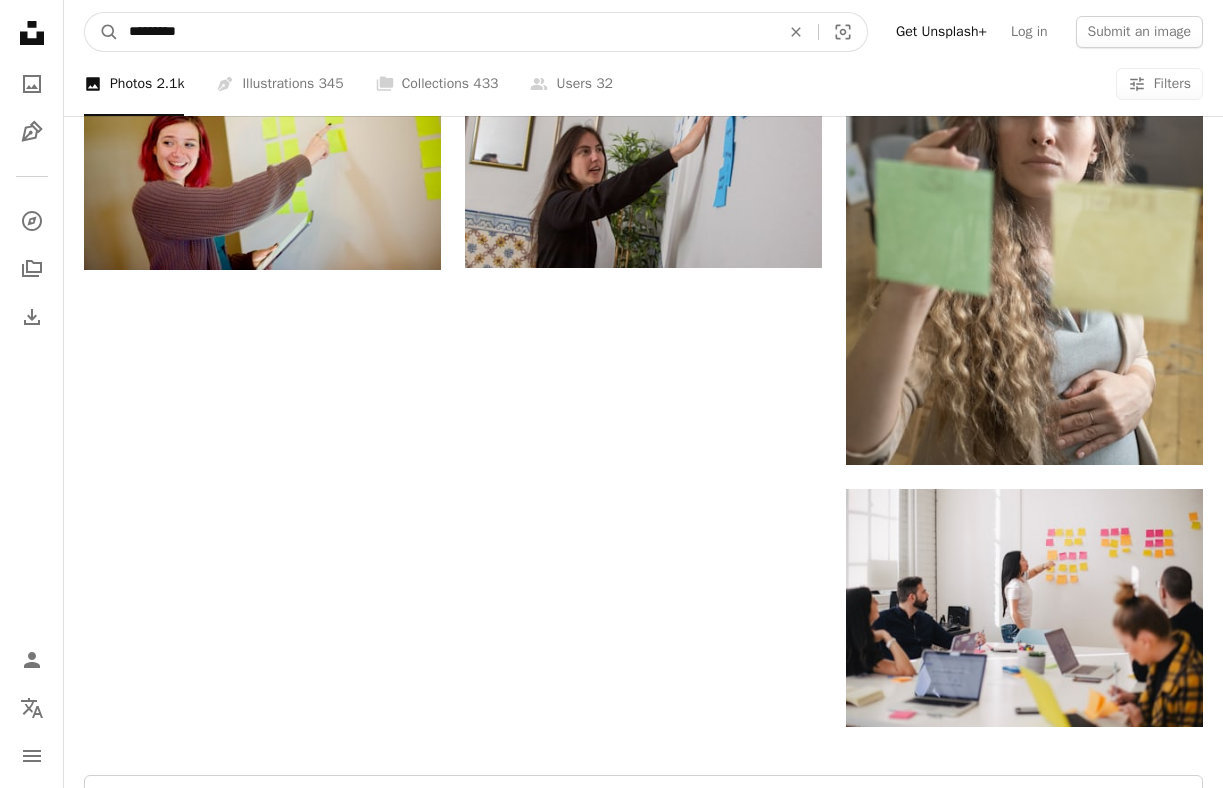 click on "A magnifying glass" at bounding box center (102, 32) 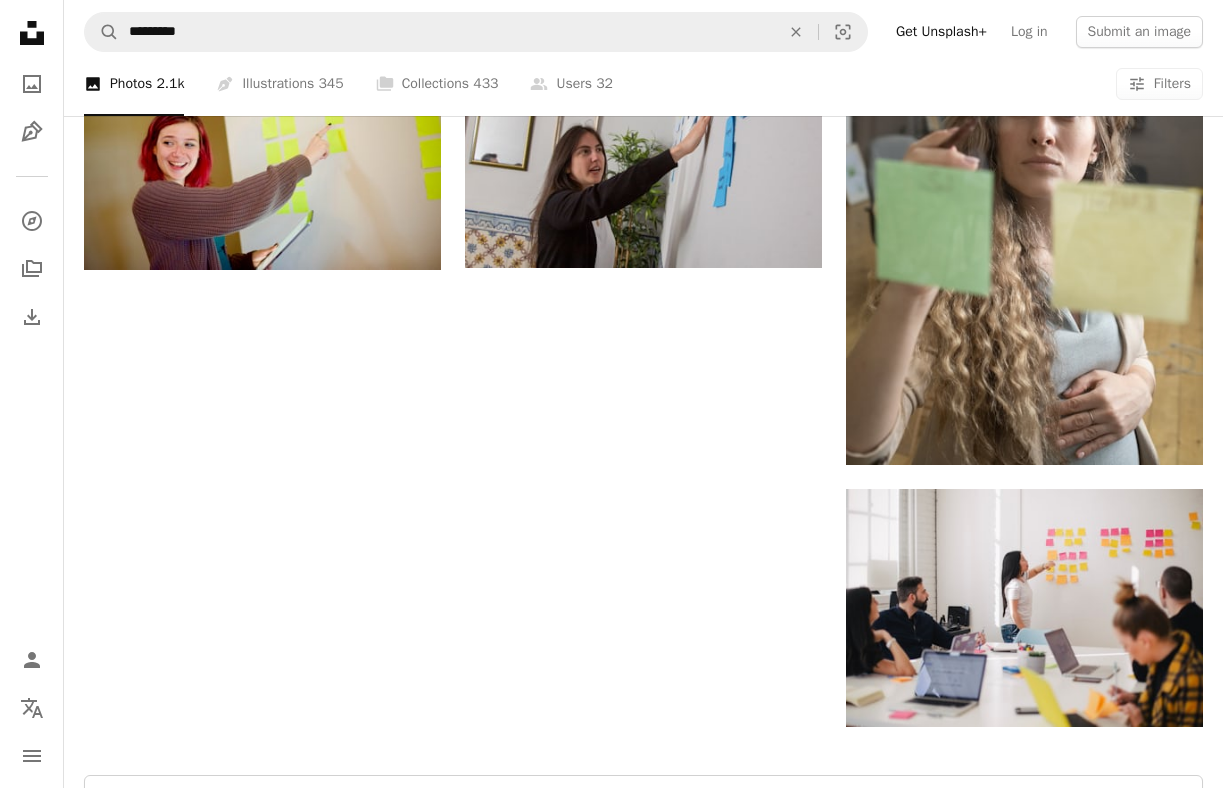 scroll, scrollTop: 0, scrollLeft: 0, axis: both 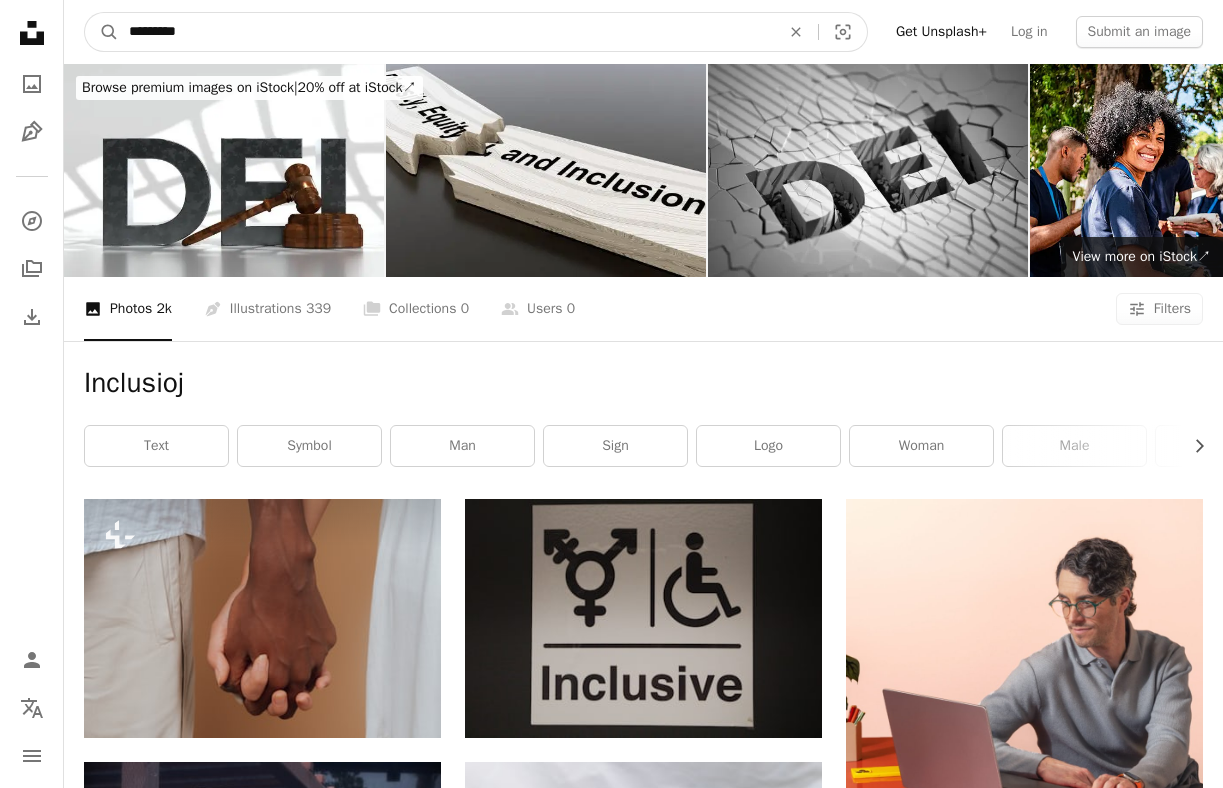 drag, startPoint x: 203, startPoint y: 22, endPoint x: 7, endPoint y: 16, distance: 196.09181 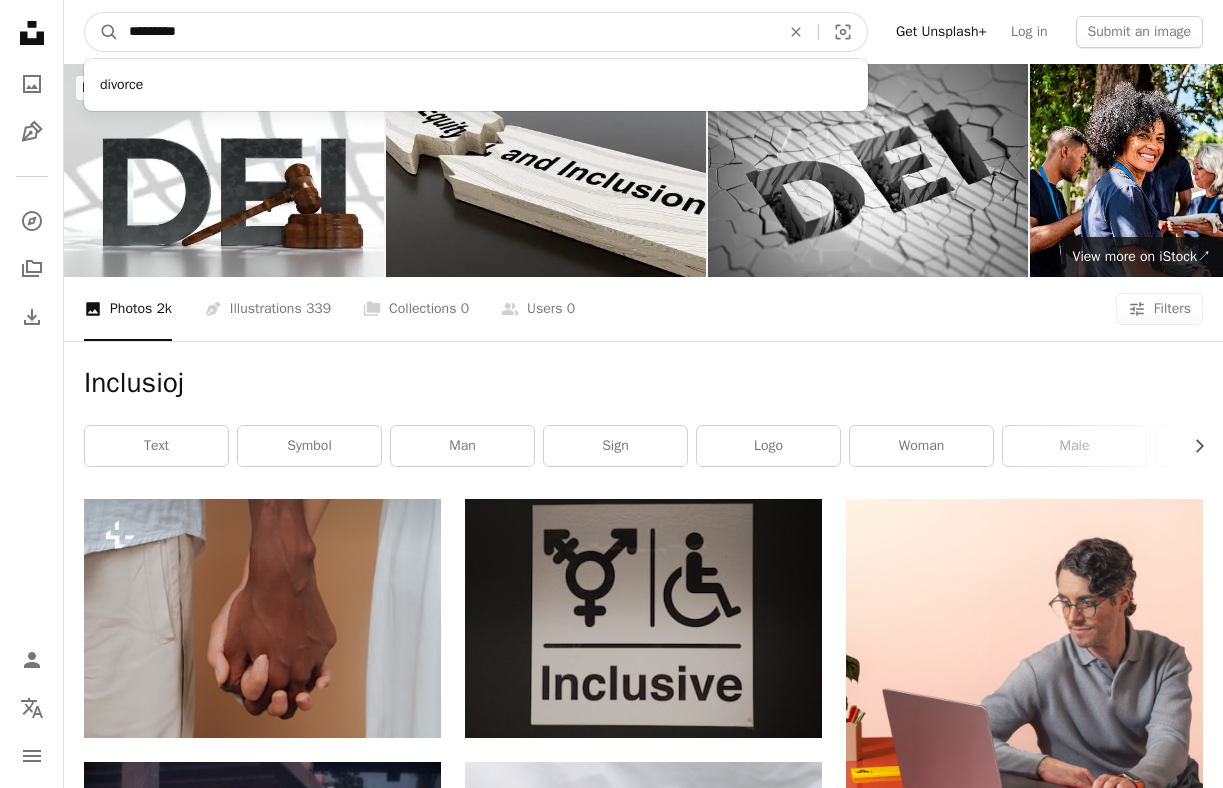 type on "*********" 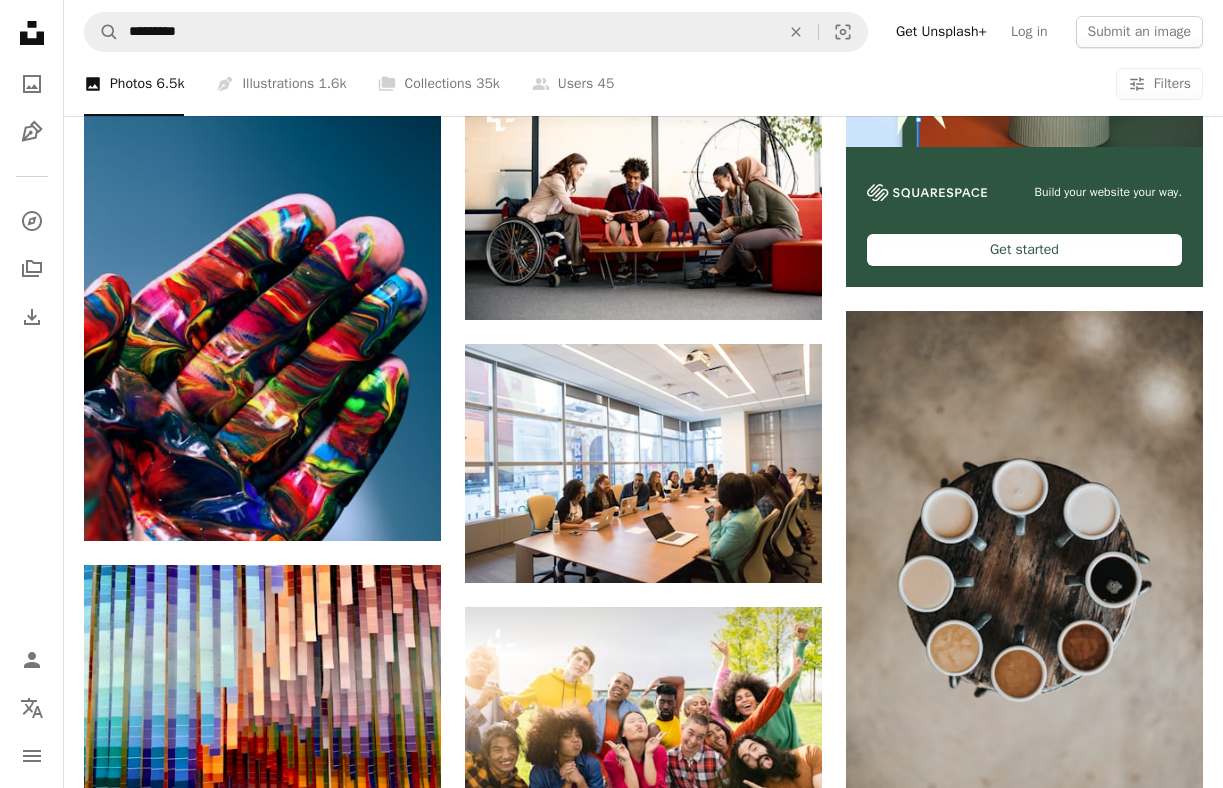 scroll, scrollTop: 755, scrollLeft: 0, axis: vertical 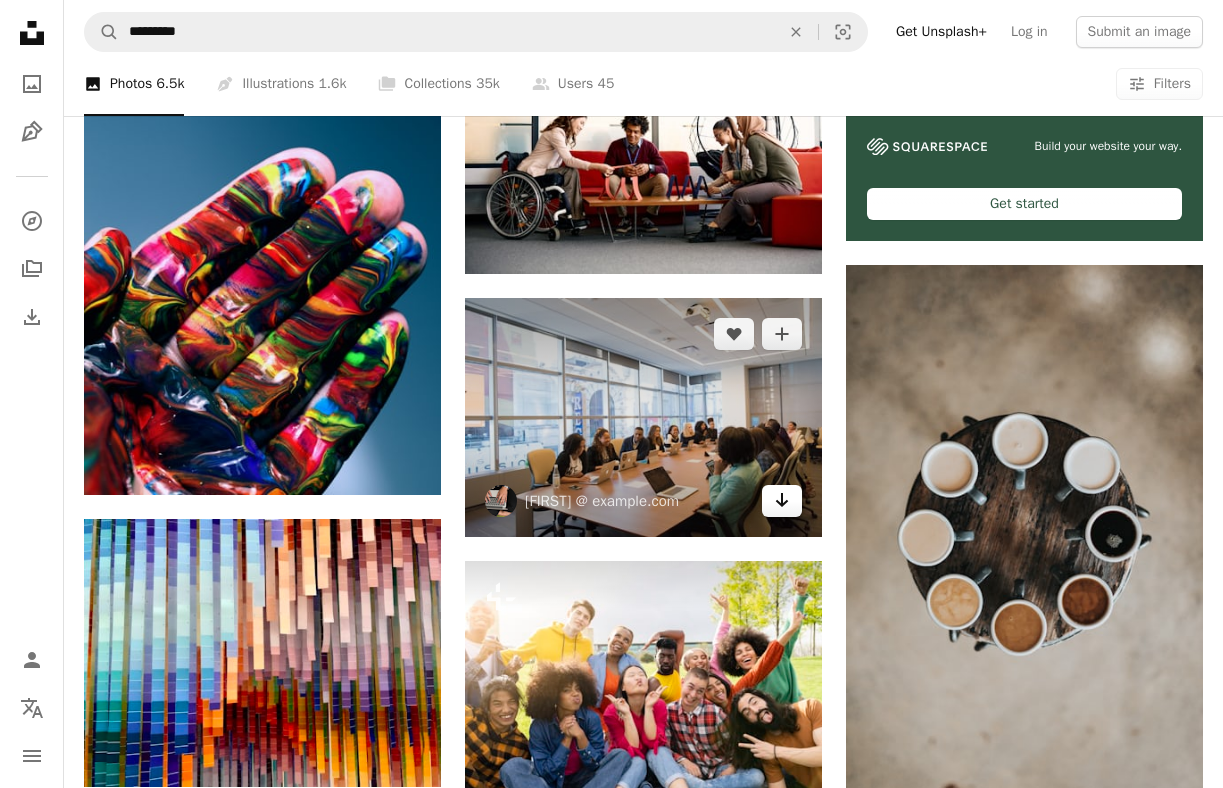 click on "Arrow pointing down" 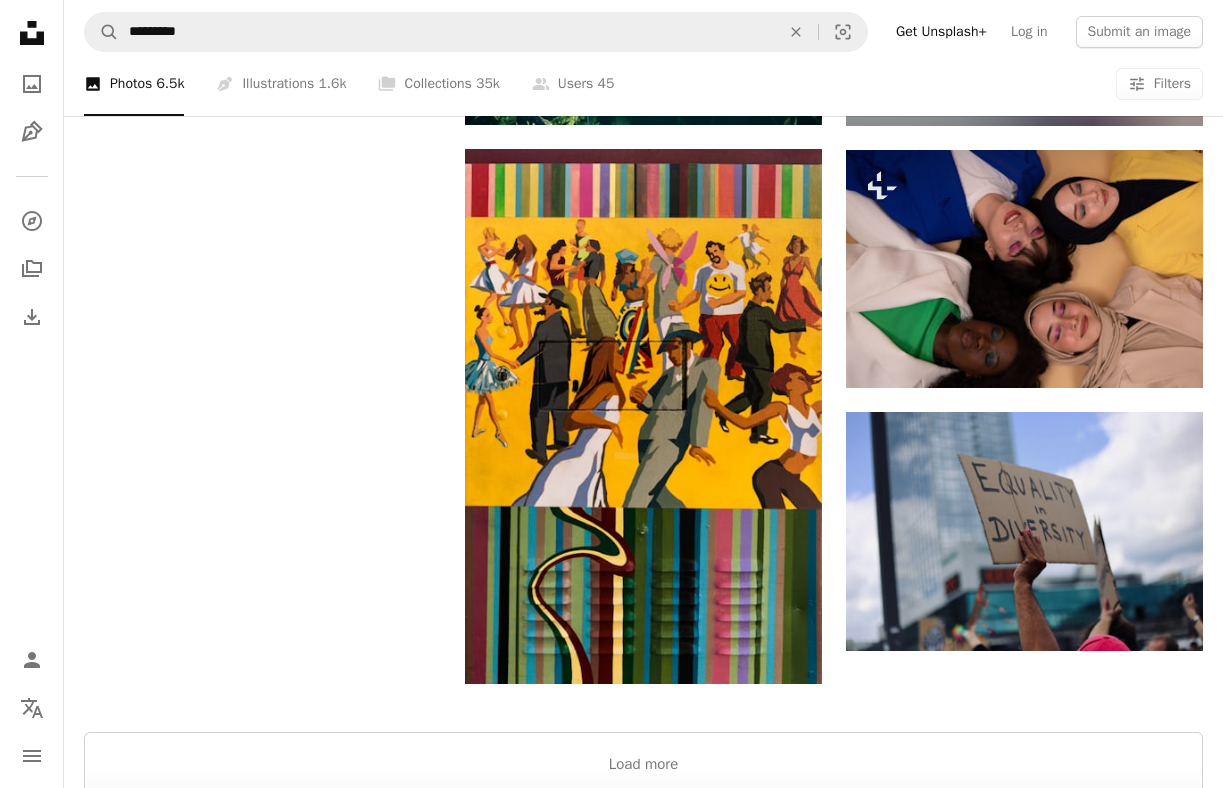 scroll, scrollTop: 2517, scrollLeft: 0, axis: vertical 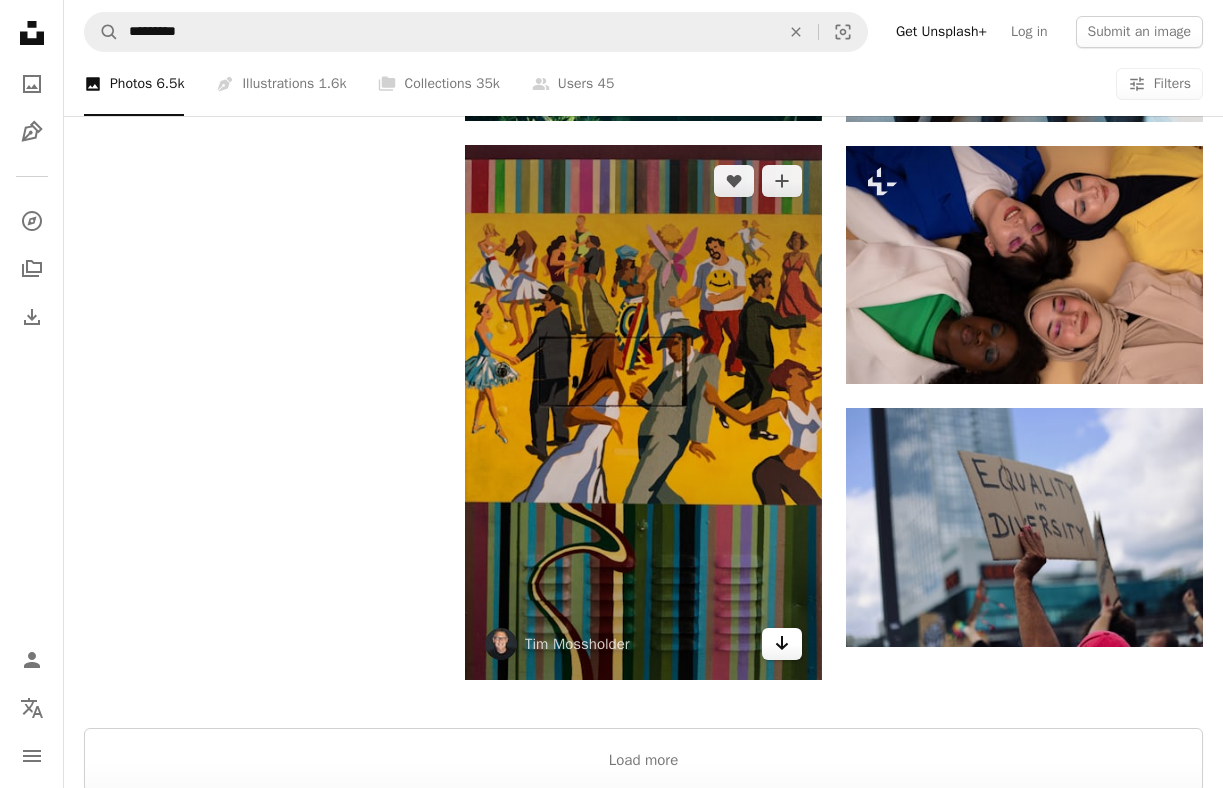 click on "Arrow pointing down" 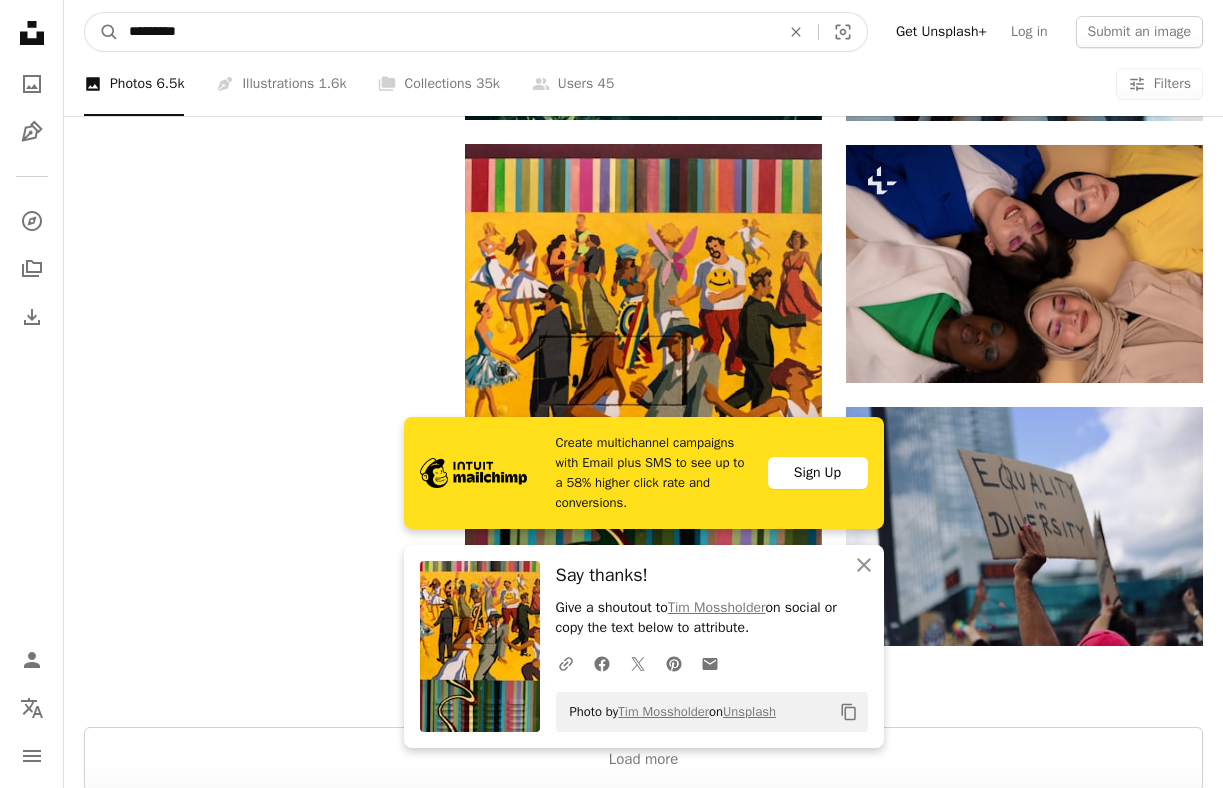 drag, startPoint x: 231, startPoint y: 40, endPoint x: -1, endPoint y: 14, distance: 233.45235 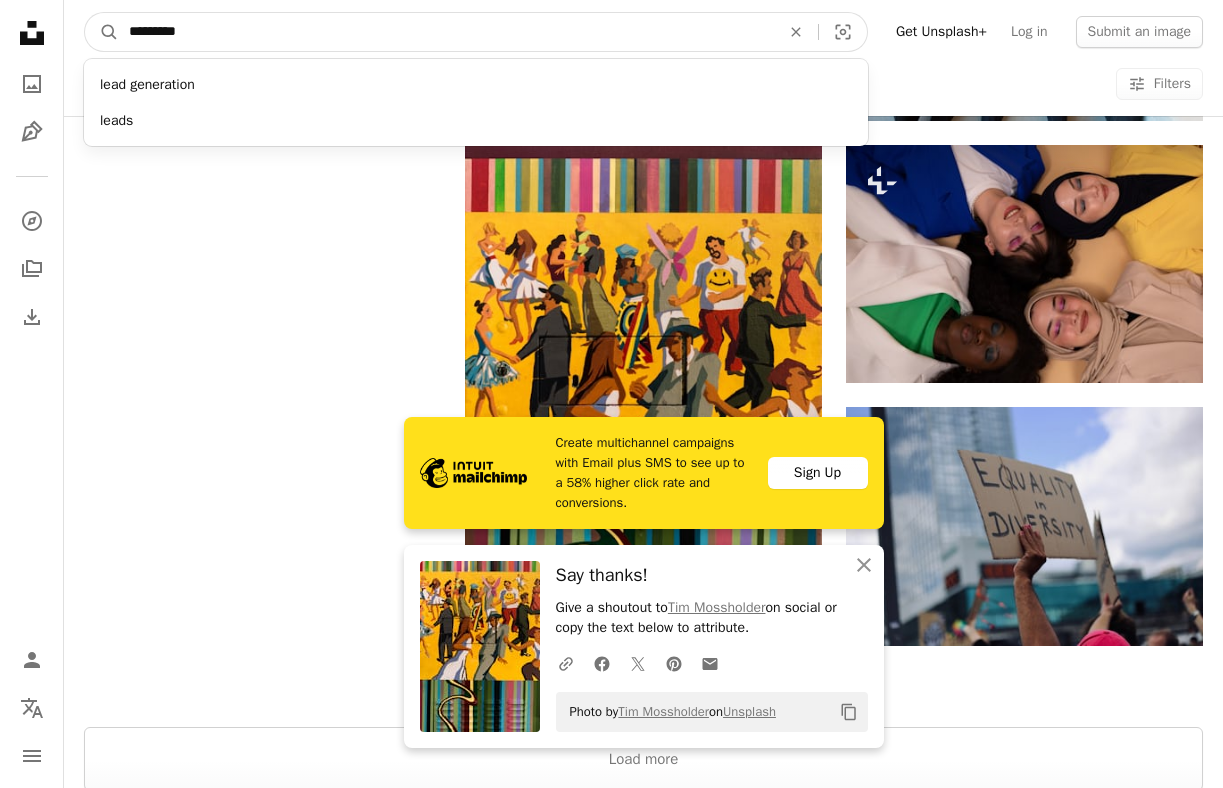 type on "**********" 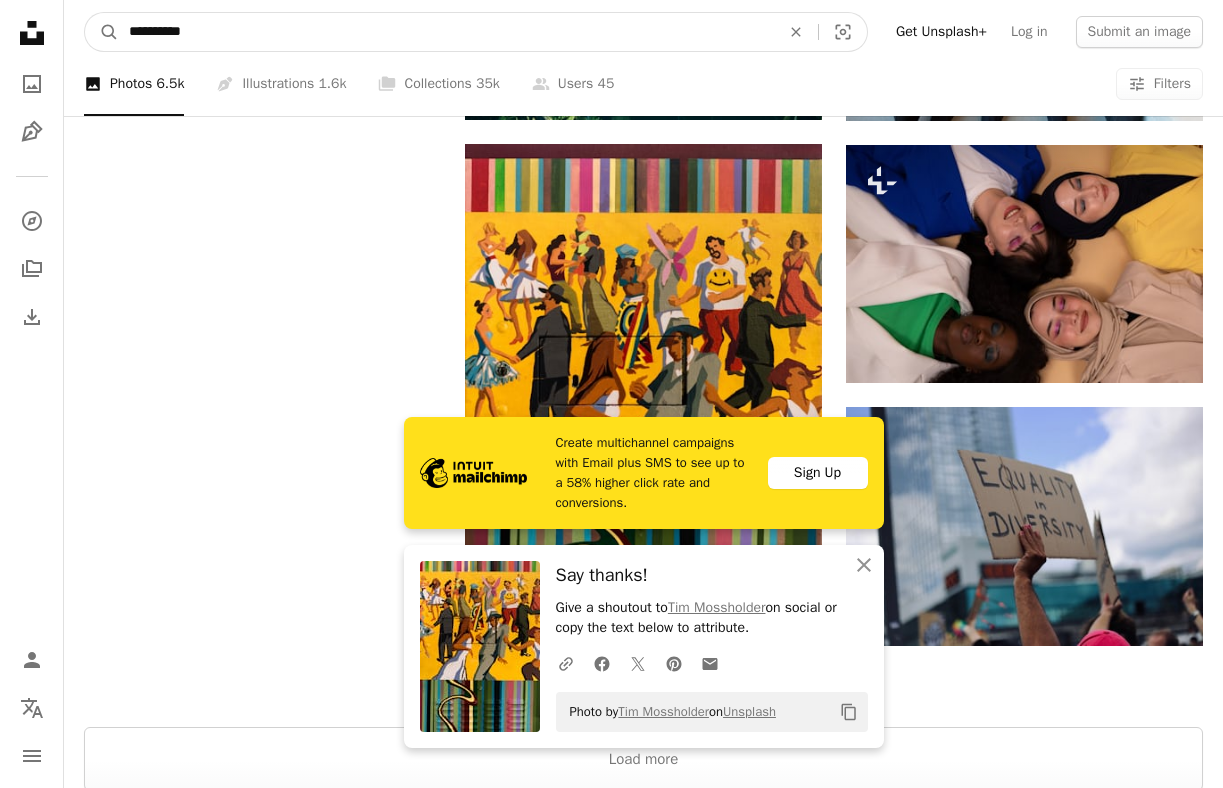 click on "A magnifying glass" at bounding box center [102, 32] 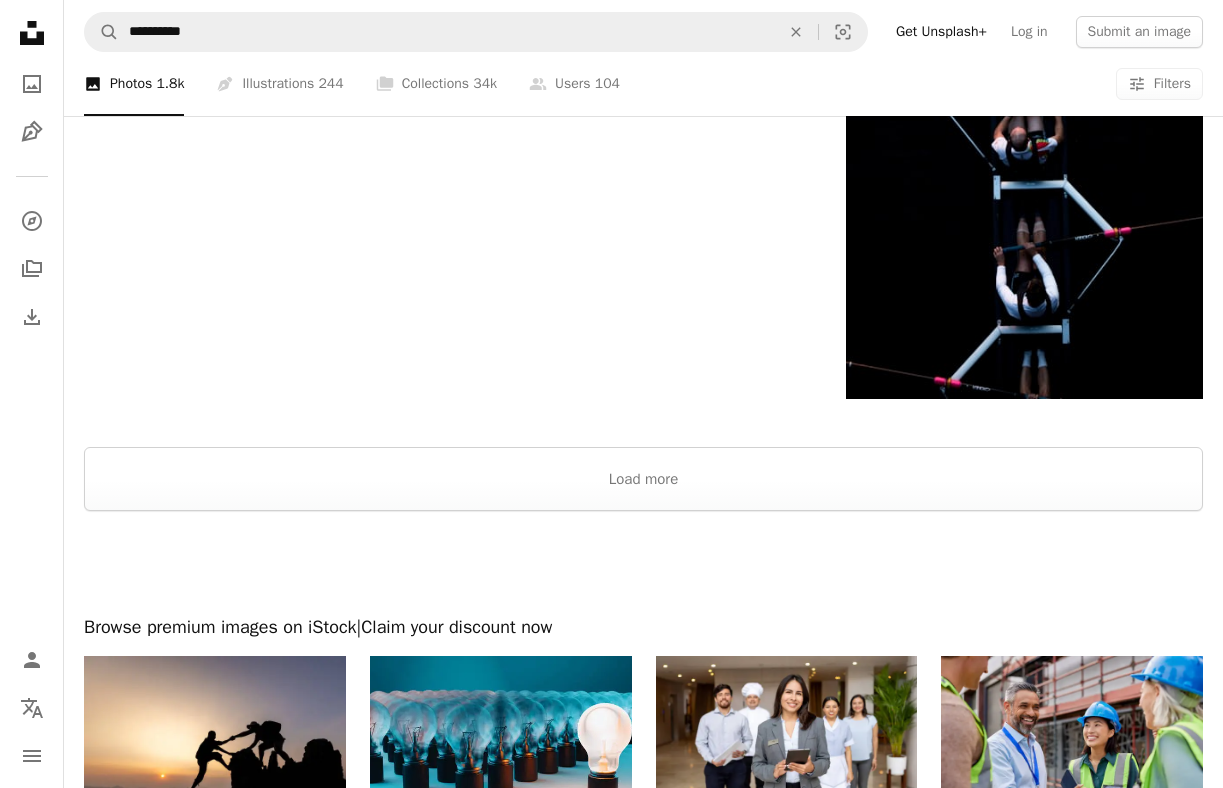 scroll, scrollTop: 2839, scrollLeft: 0, axis: vertical 